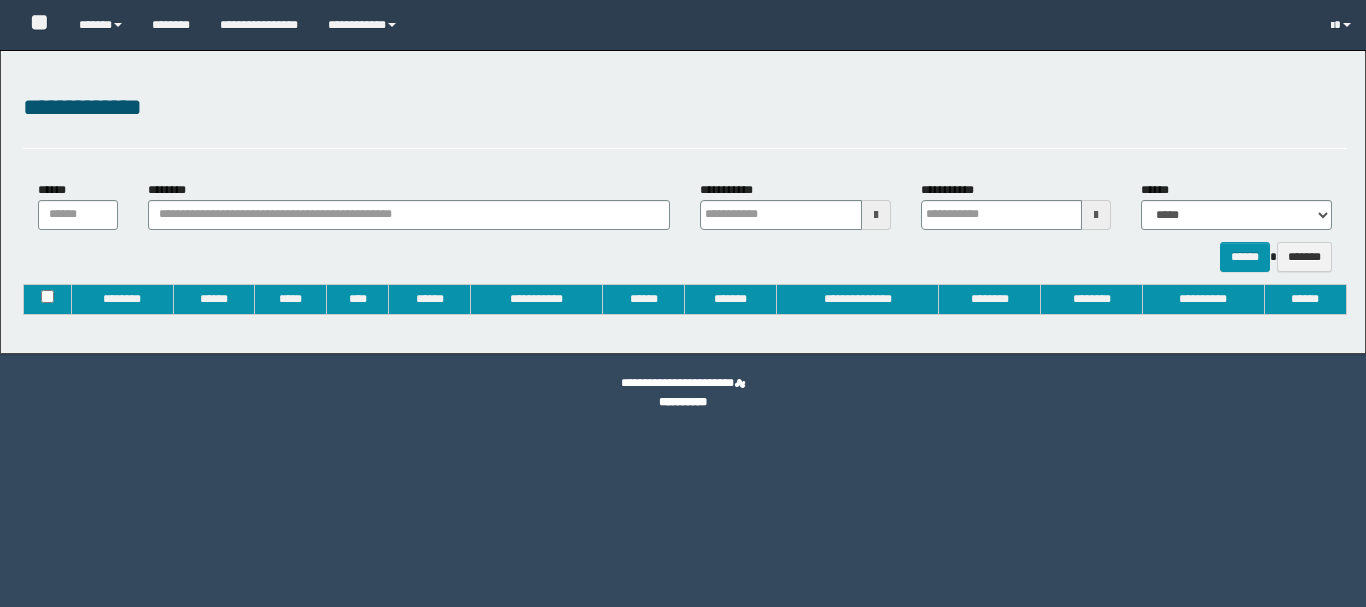 type on "**********" 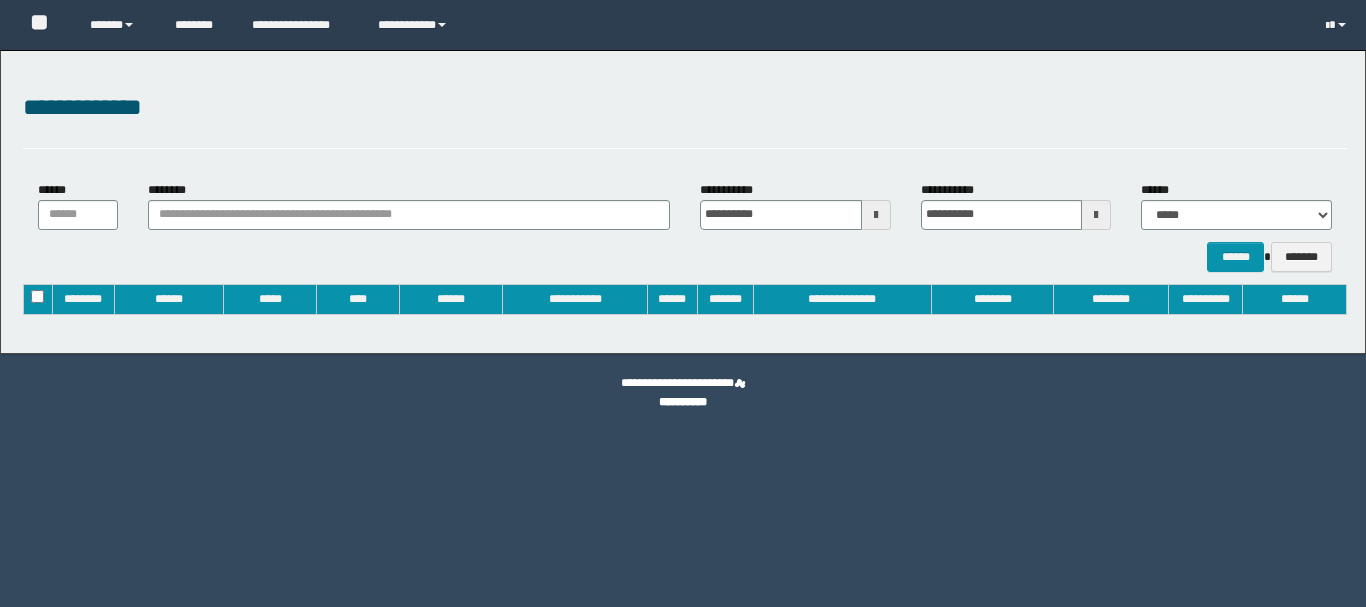 scroll, scrollTop: 0, scrollLeft: 0, axis: both 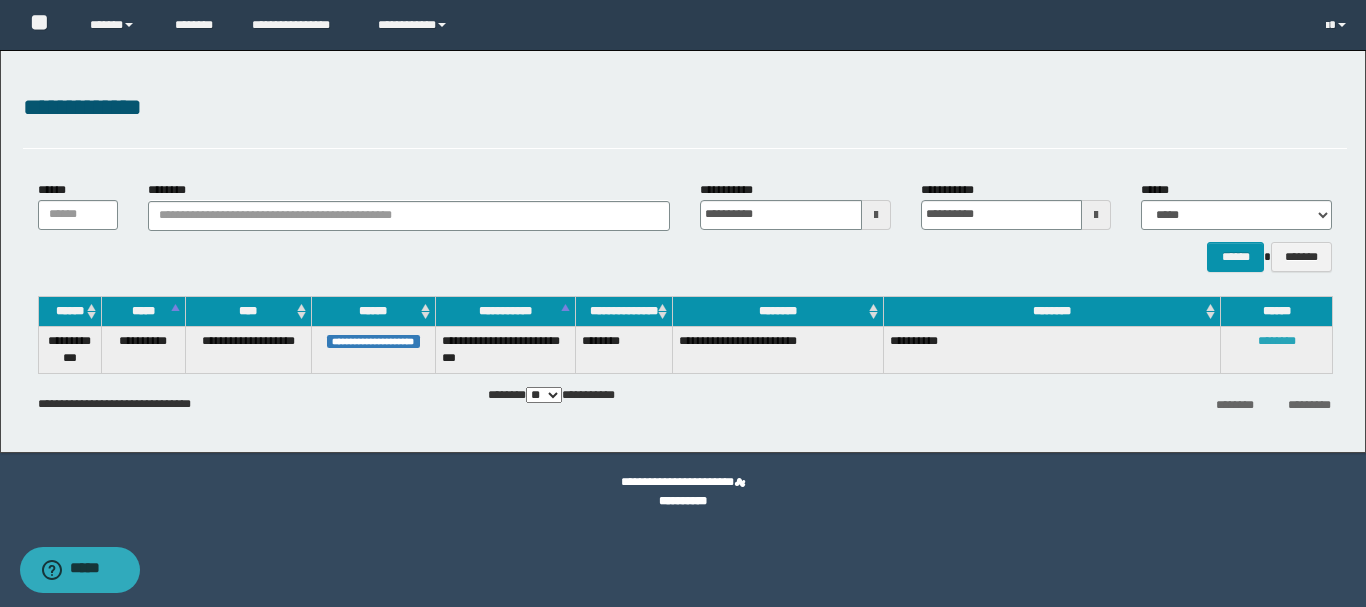 click on "********" at bounding box center (1277, 341) 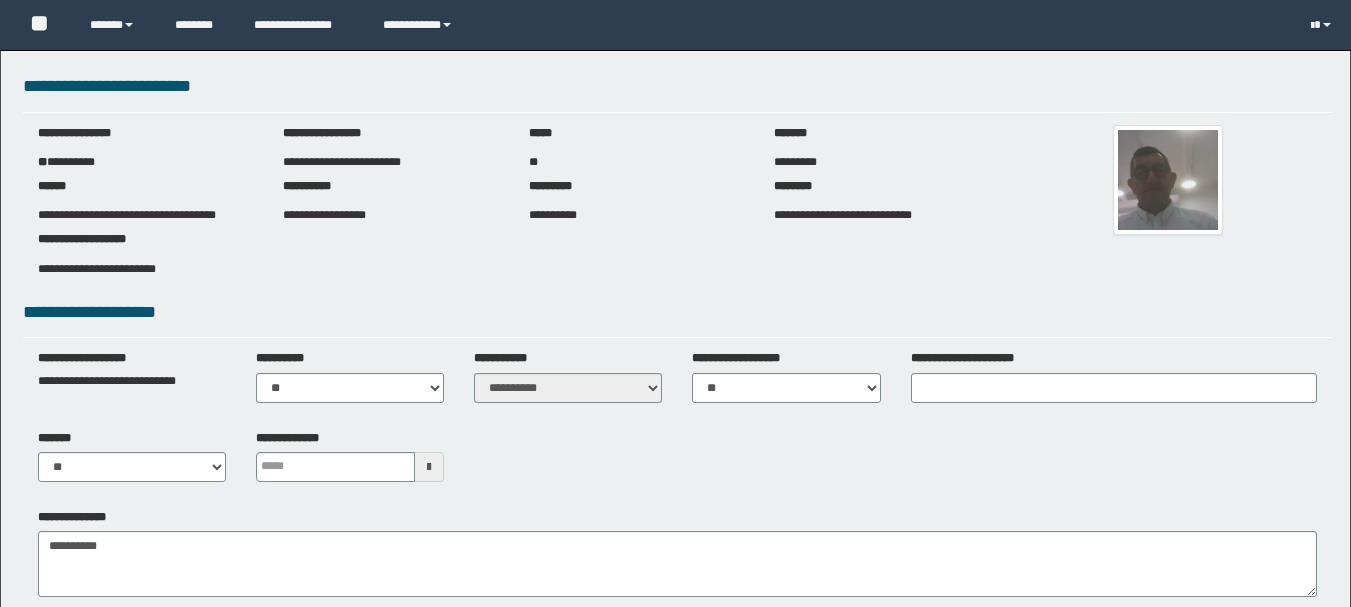 scroll, scrollTop: 0, scrollLeft: 0, axis: both 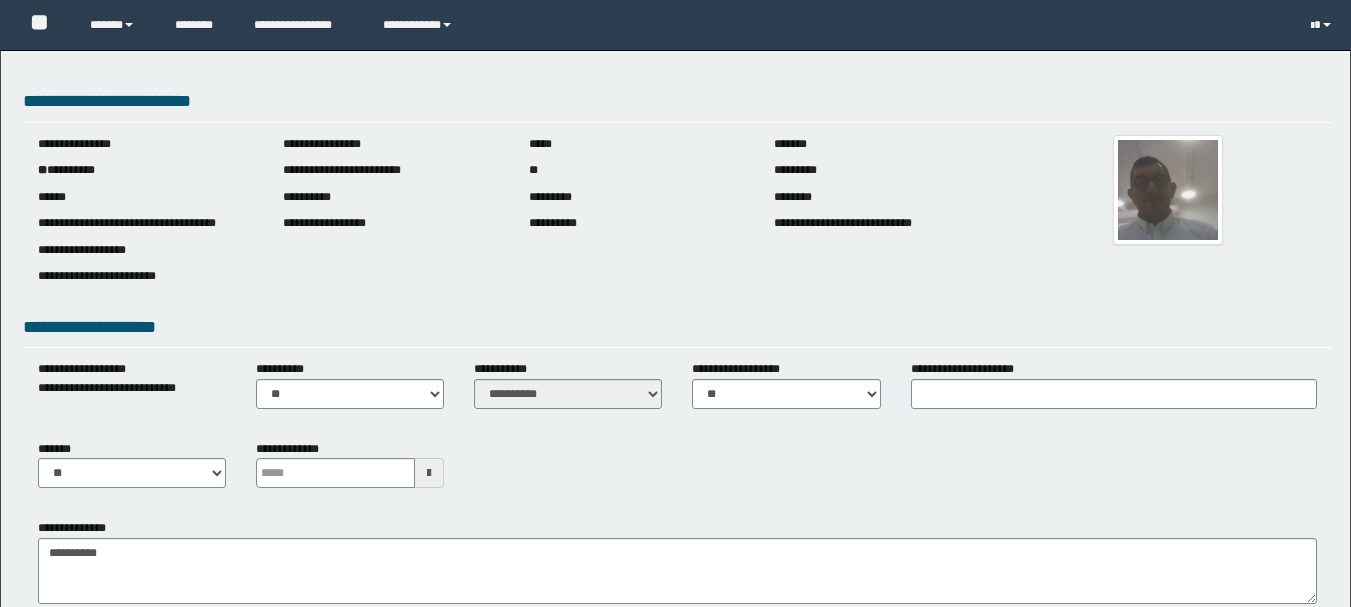 type 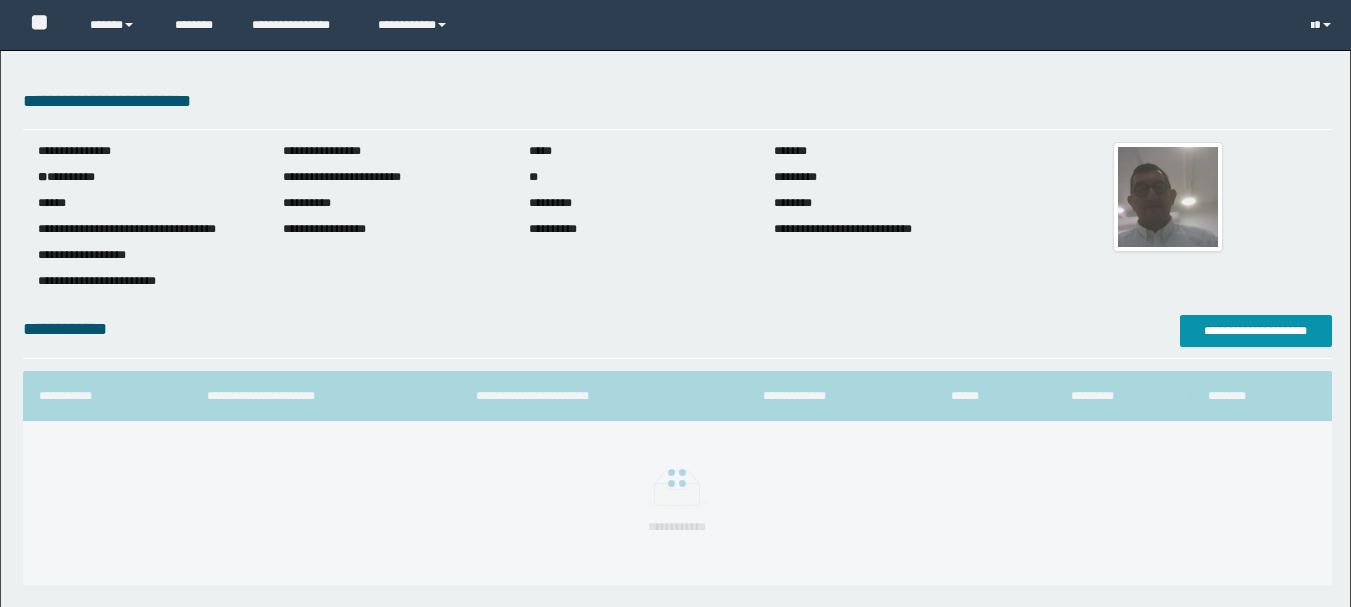 scroll, scrollTop: 0, scrollLeft: 0, axis: both 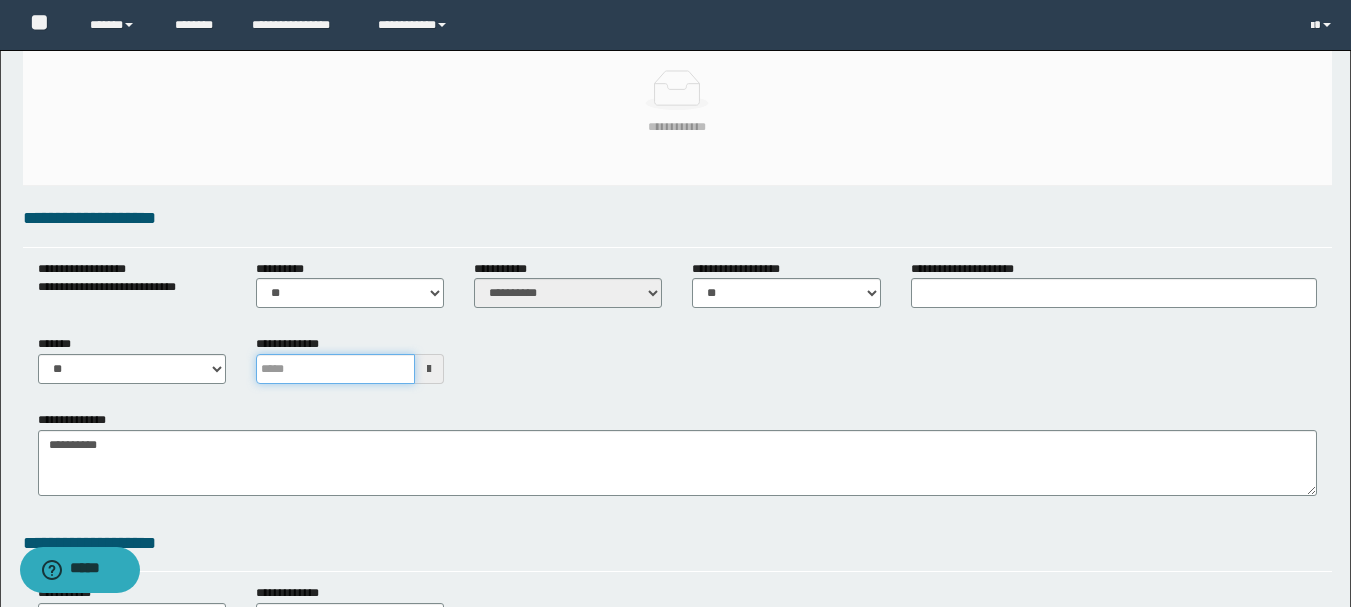 click at bounding box center (335, 369) 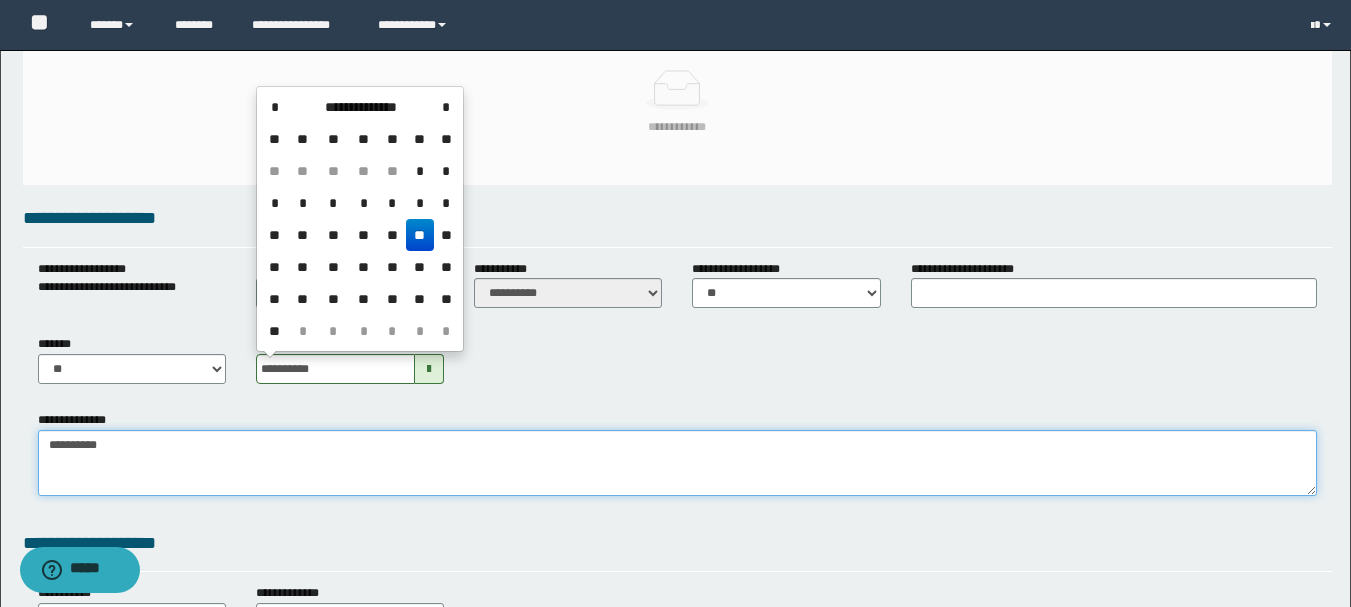type on "**********" 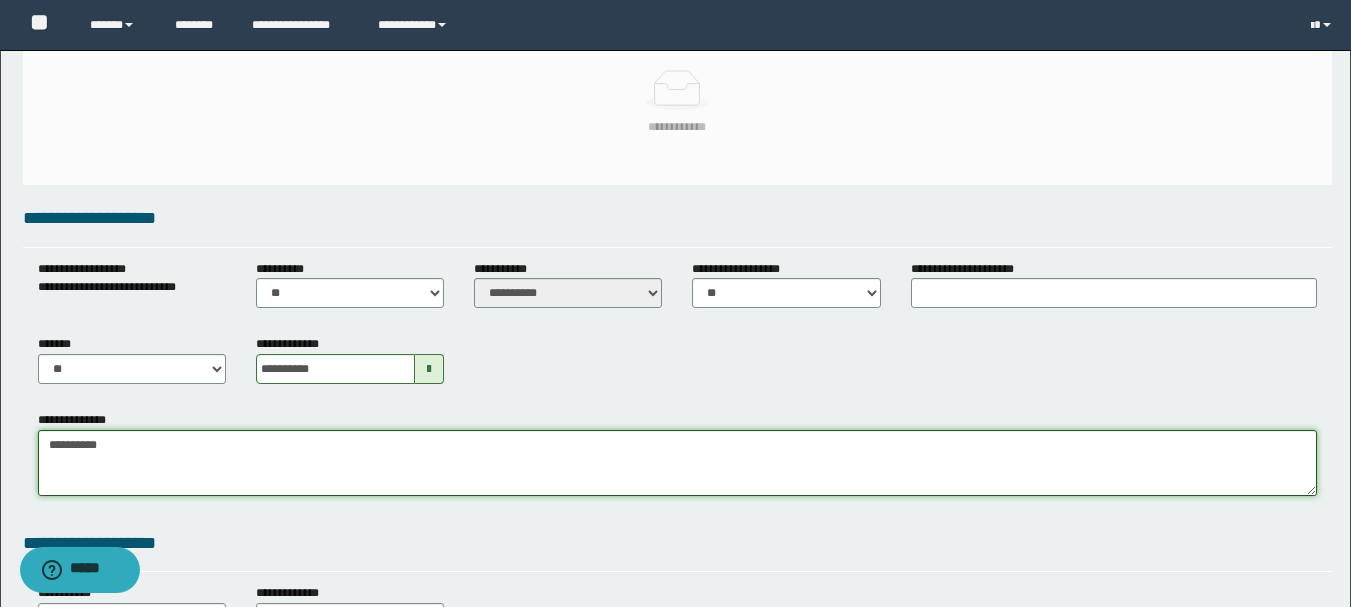 click on "**********" at bounding box center (677, 463) 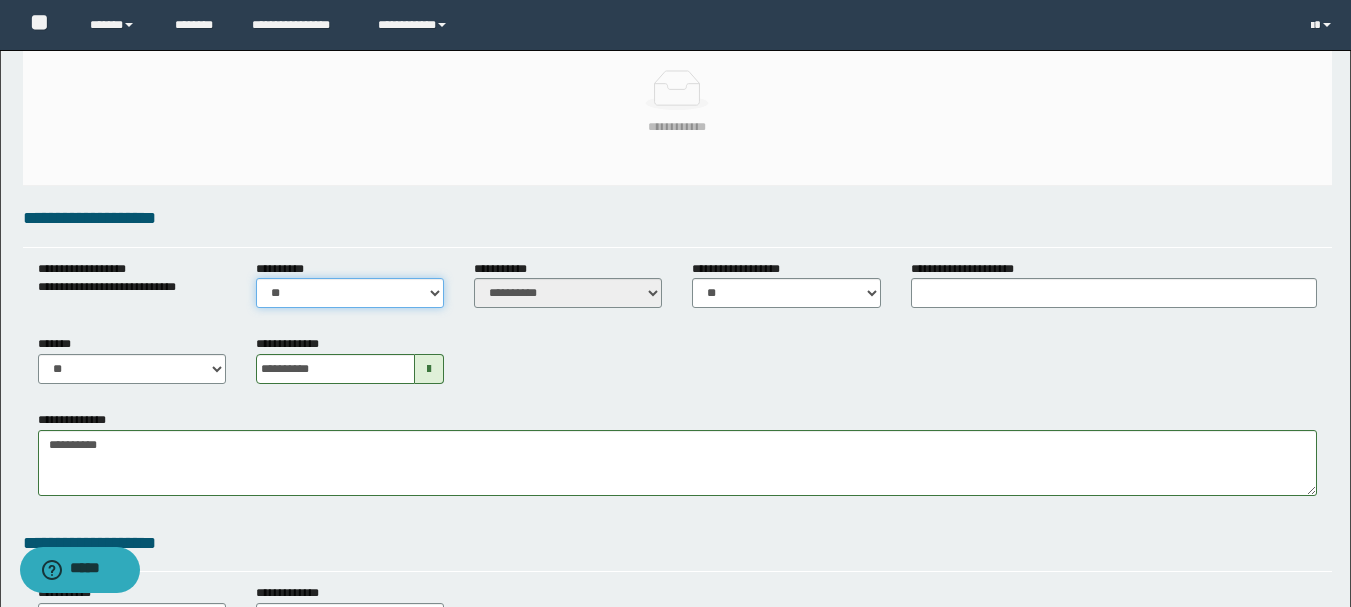 click on "**
**" at bounding box center (350, 293) 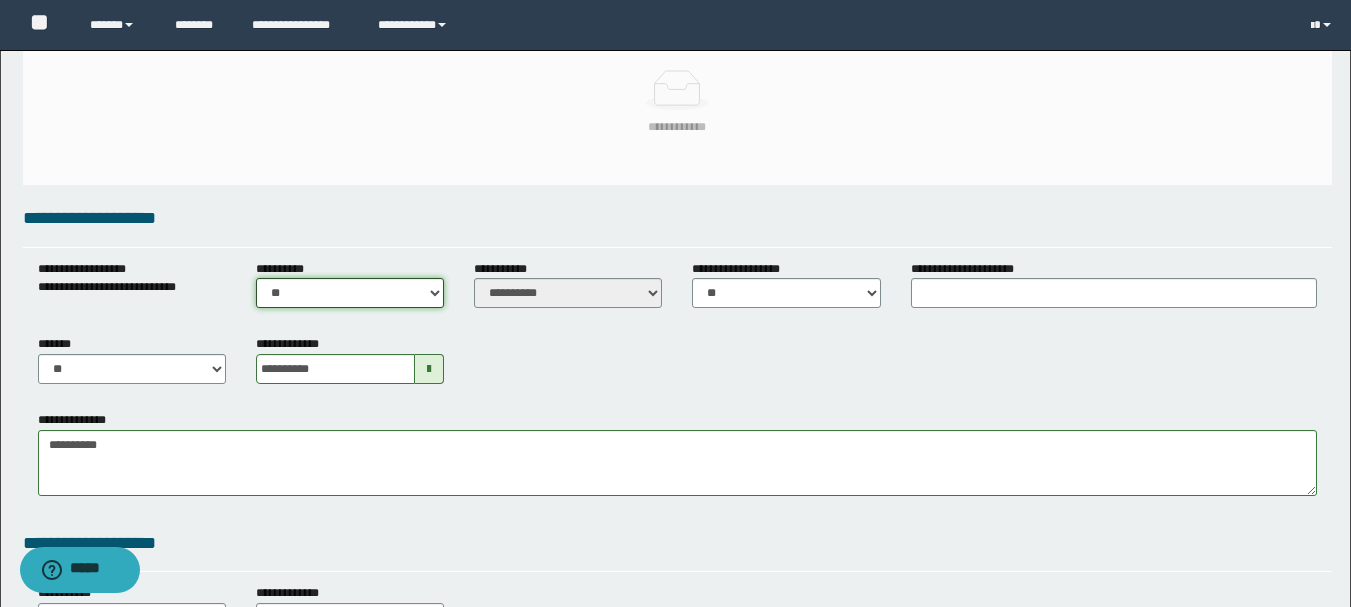 select on "****" 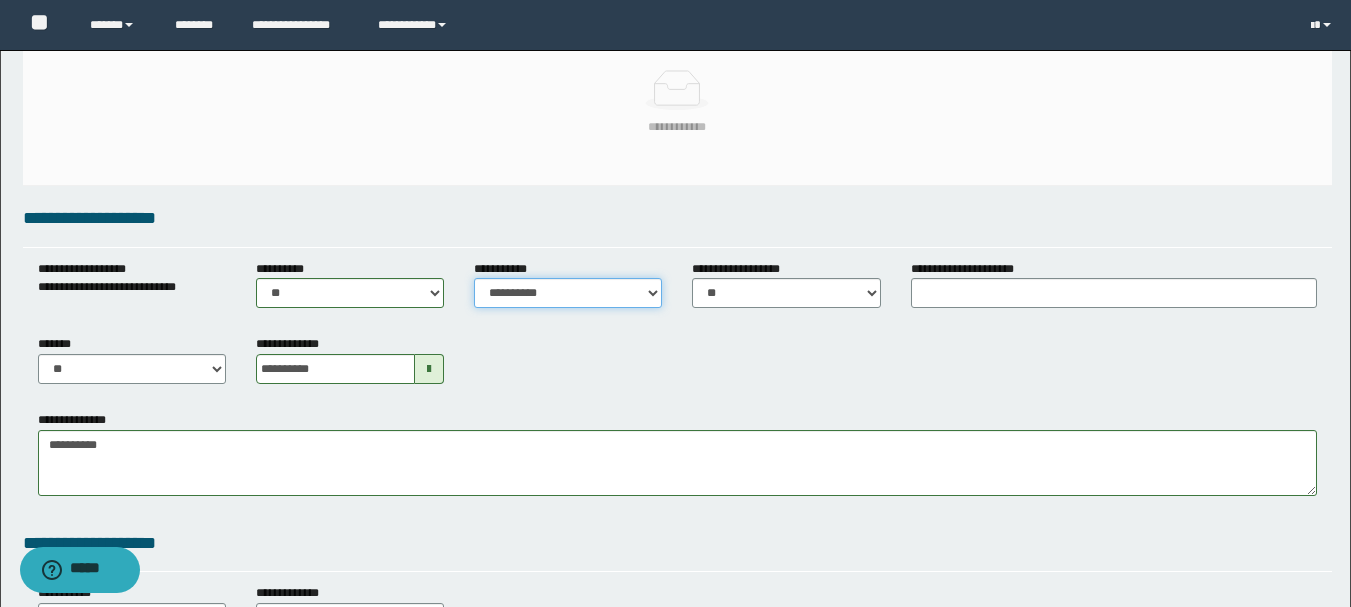 click on "**********" at bounding box center [568, 293] 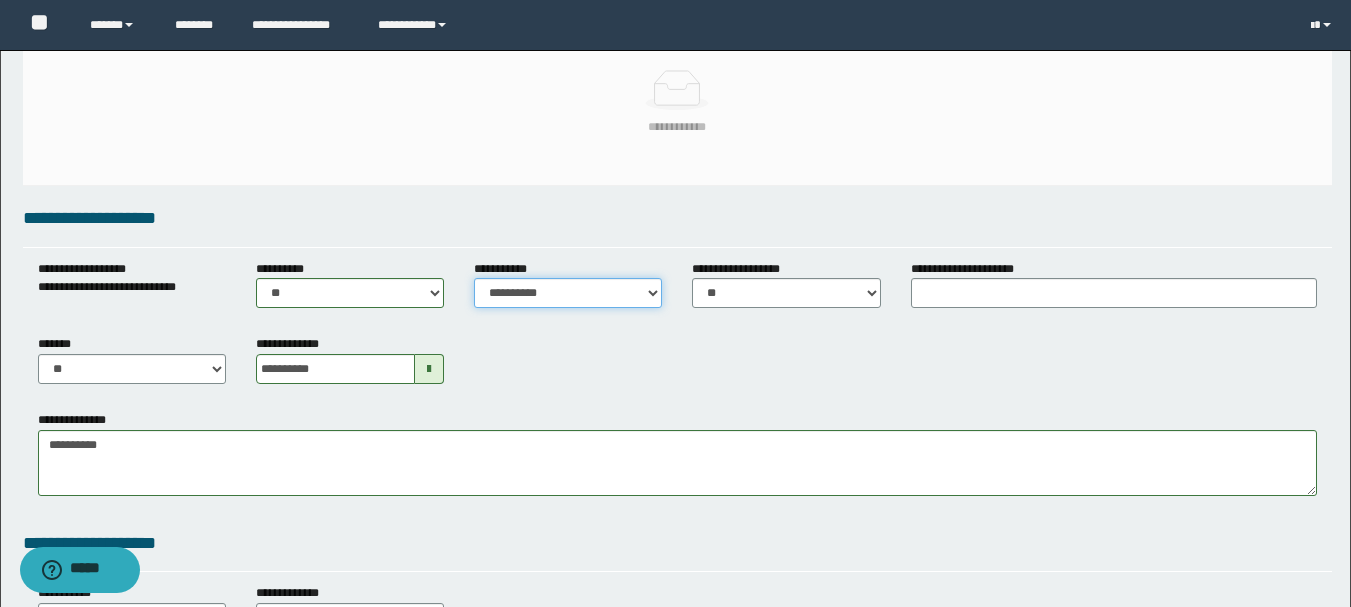 select on "*" 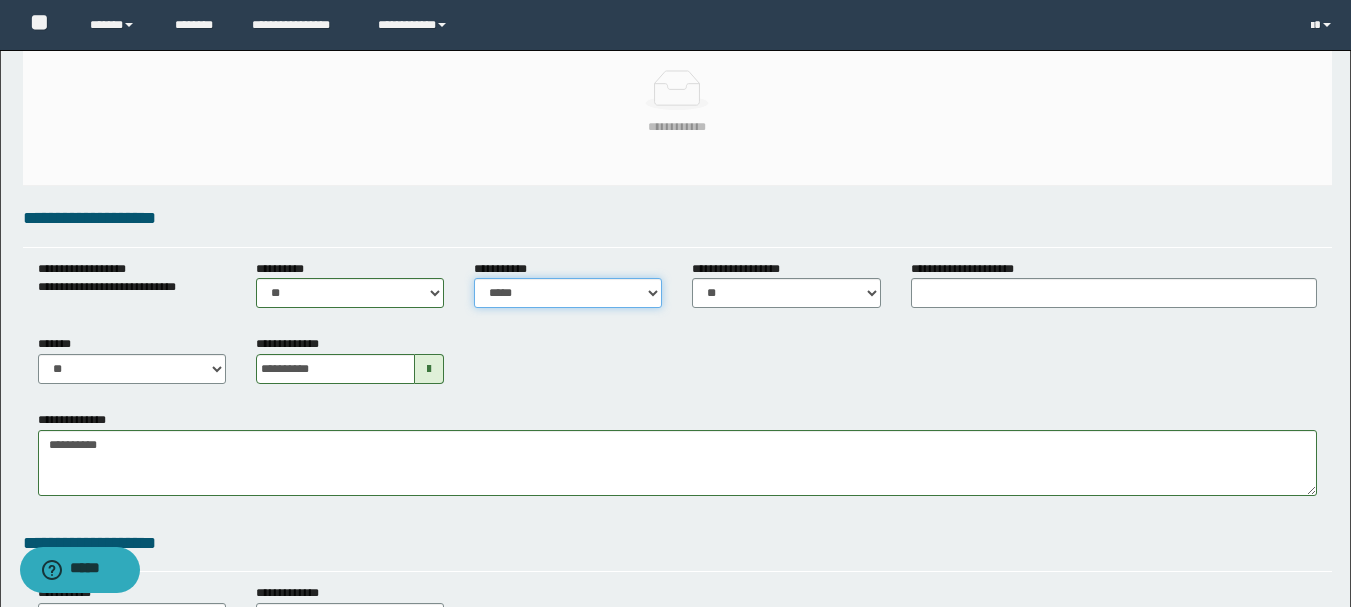 click on "**********" at bounding box center [568, 293] 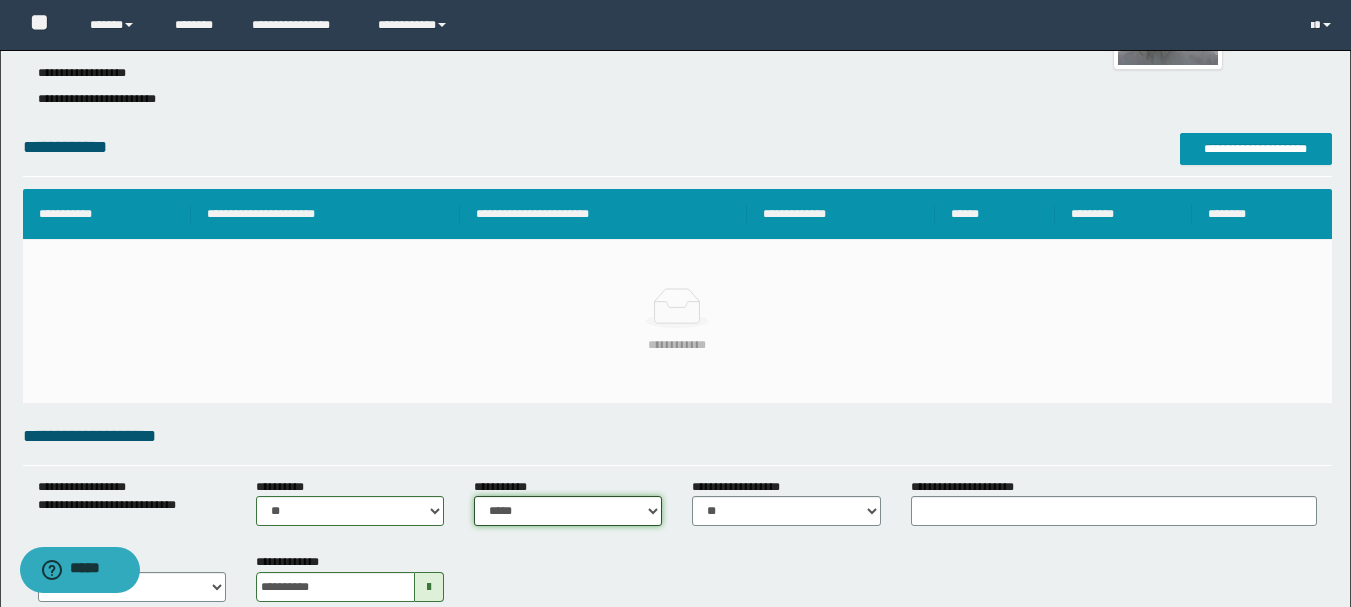 scroll, scrollTop: 500, scrollLeft: 0, axis: vertical 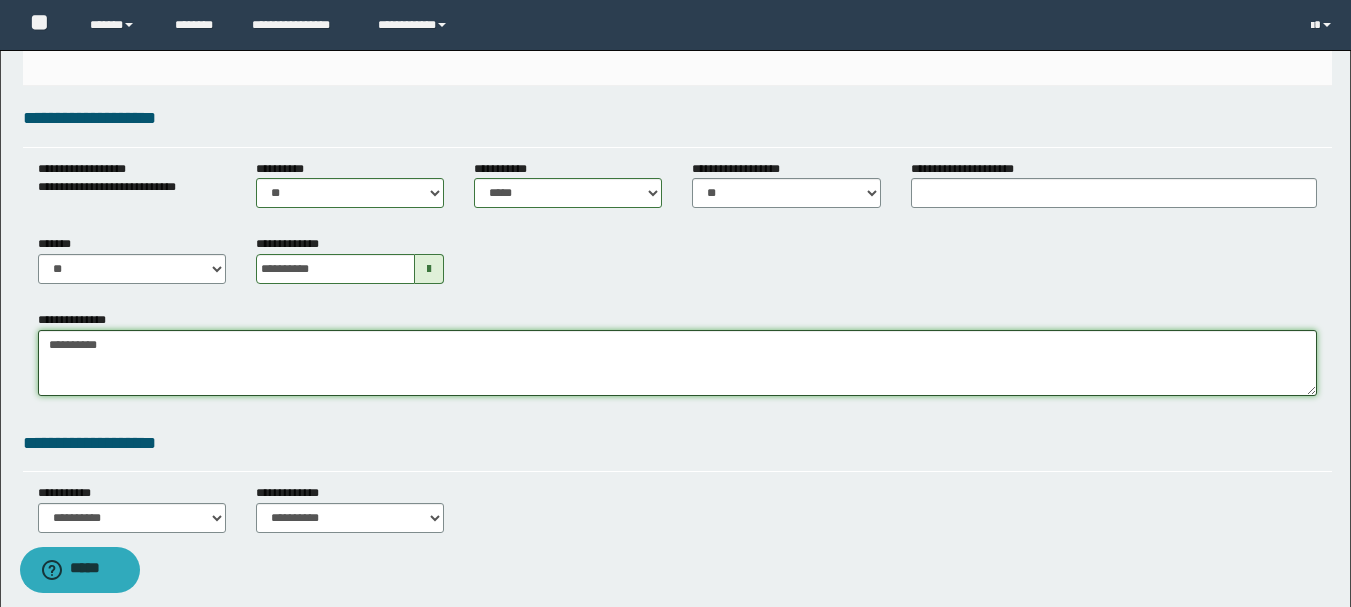 drag, startPoint x: 132, startPoint y: 348, endPoint x: 45, endPoint y: 354, distance: 87.20665 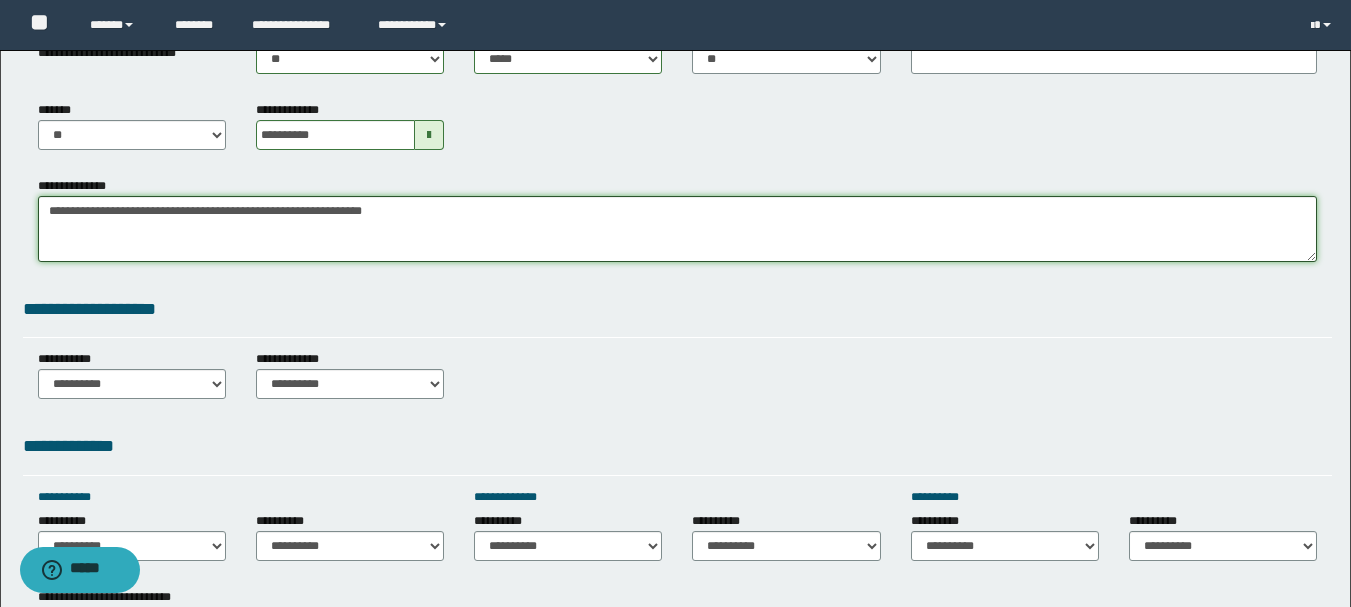 scroll, scrollTop: 700, scrollLeft: 0, axis: vertical 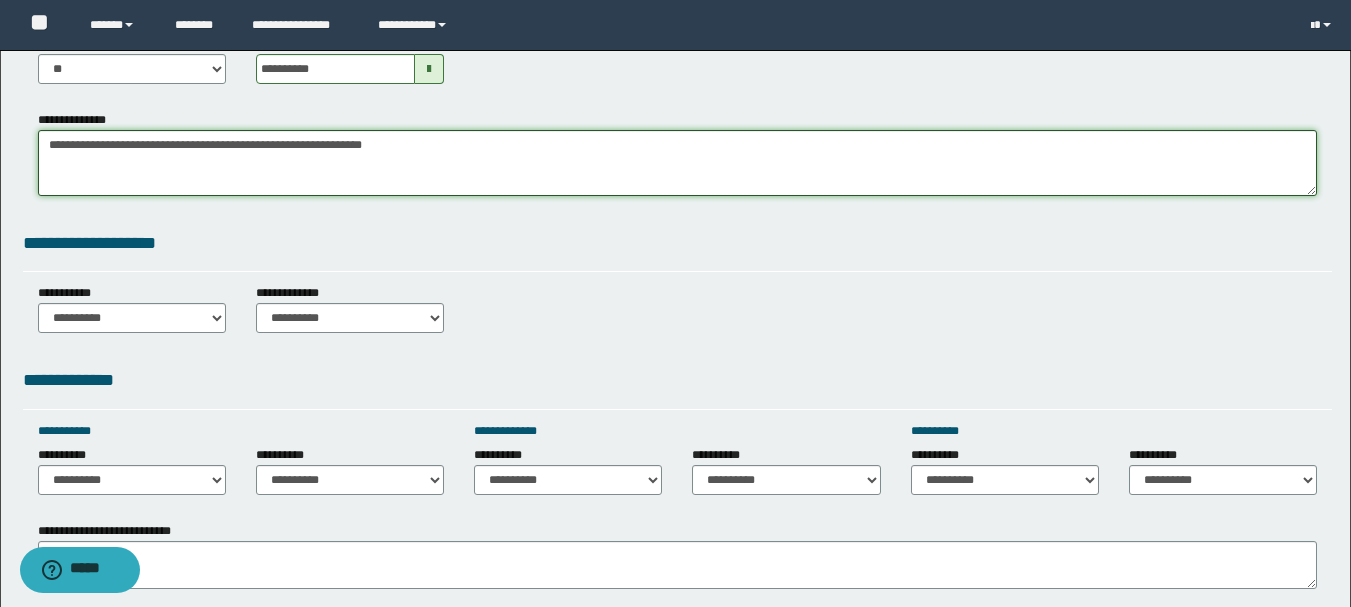 type on "**********" 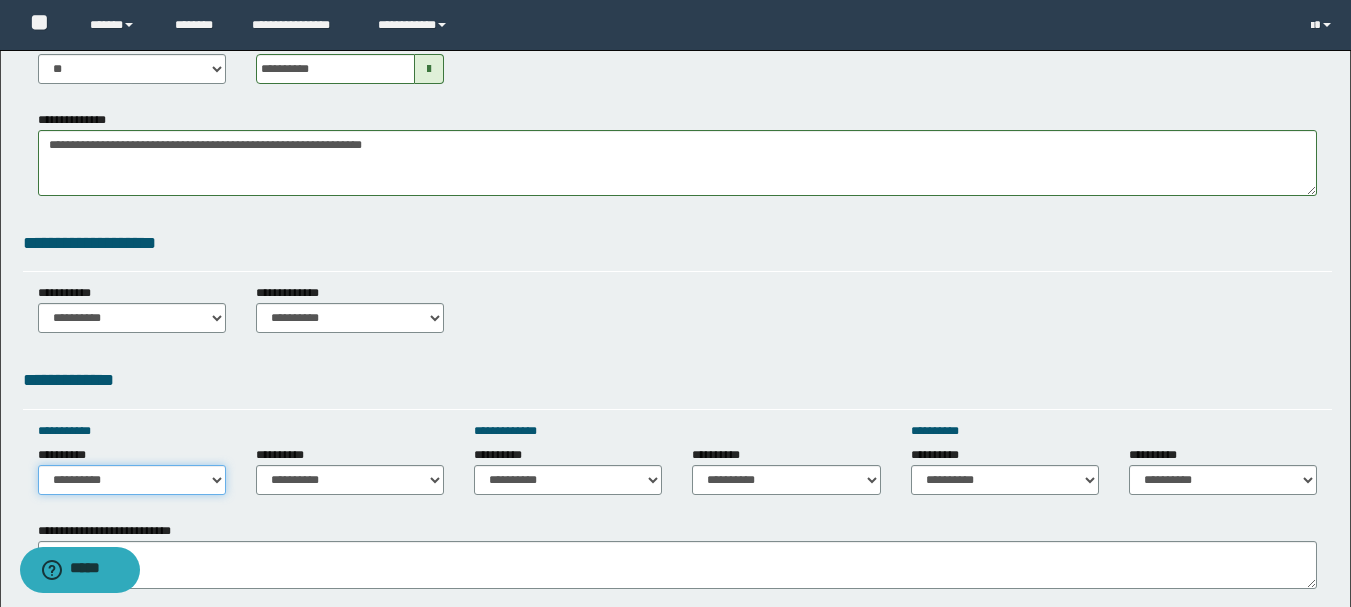 click on "**********" at bounding box center [132, 480] 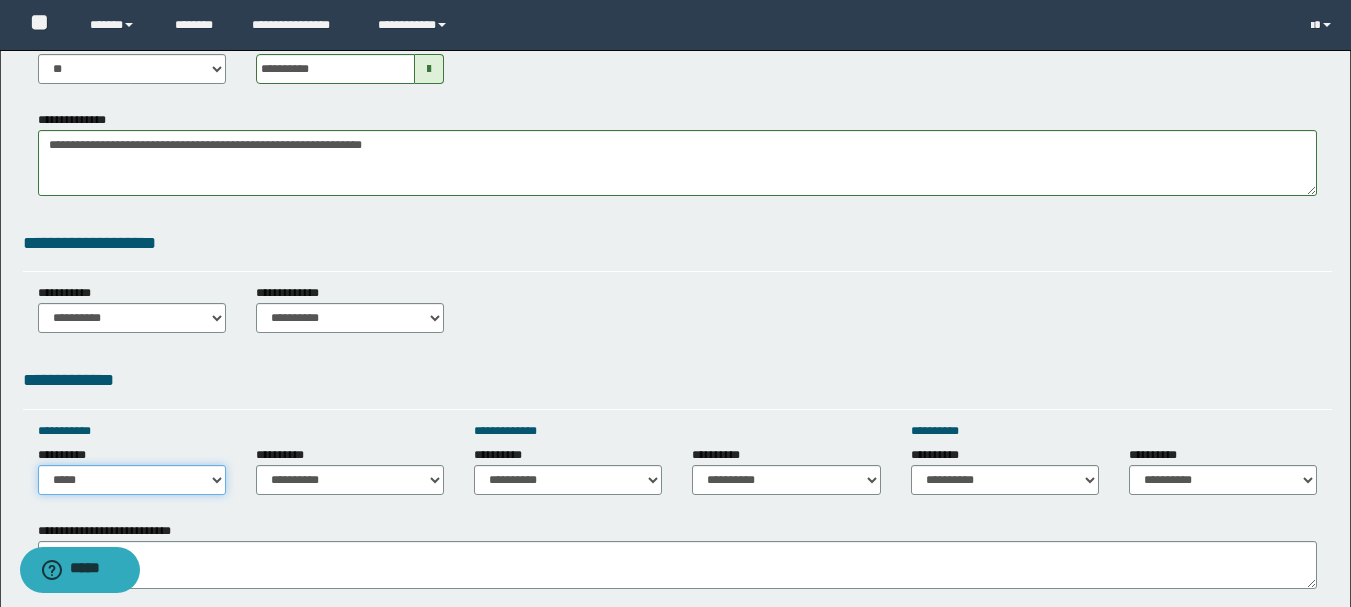 click on "**********" at bounding box center [132, 480] 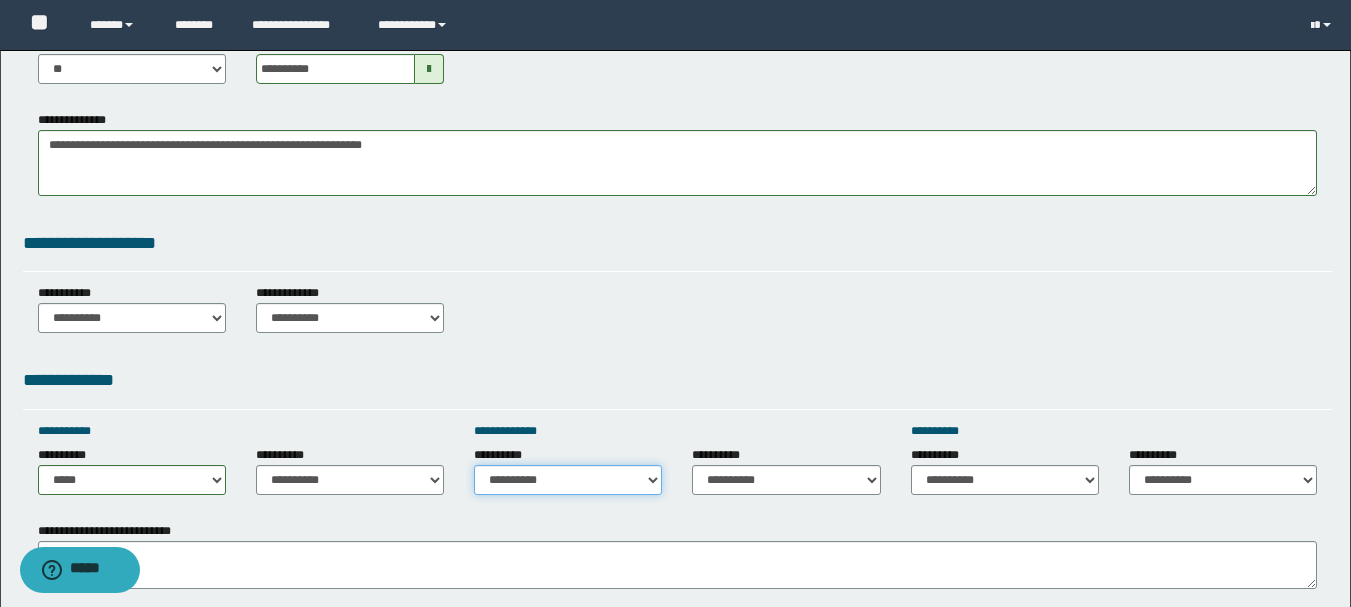 click on "**********" at bounding box center [568, 480] 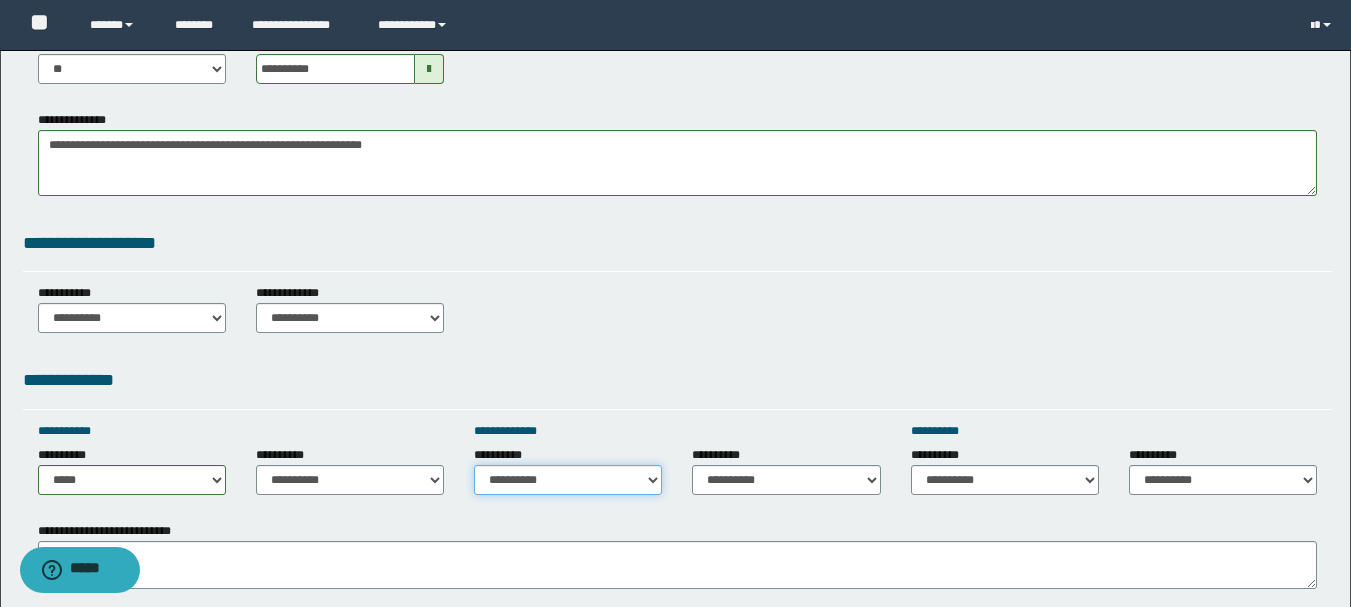 select on "******" 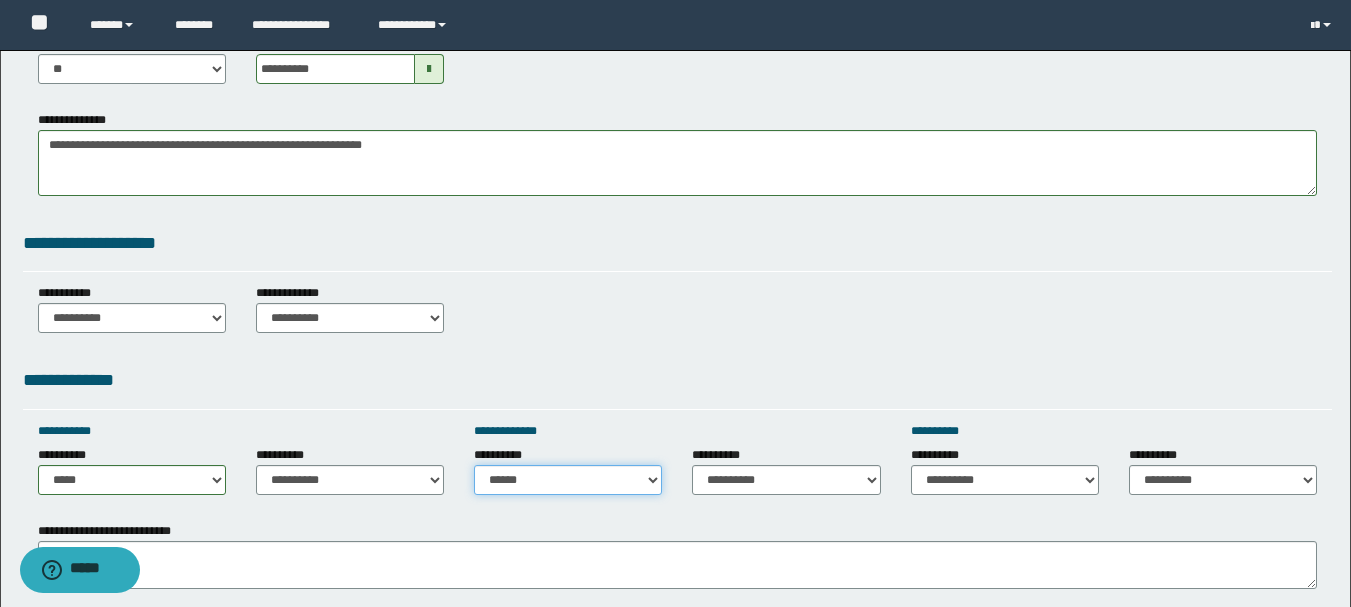 click on "**********" at bounding box center (568, 480) 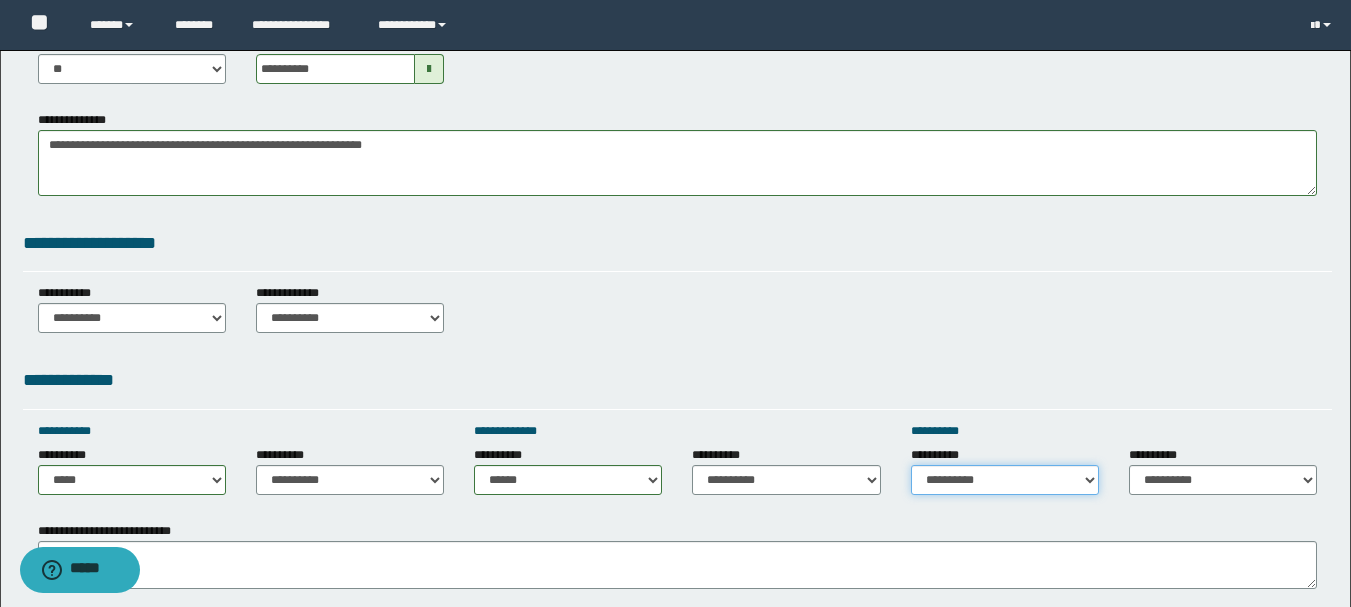 click on "**********" at bounding box center (1005, 480) 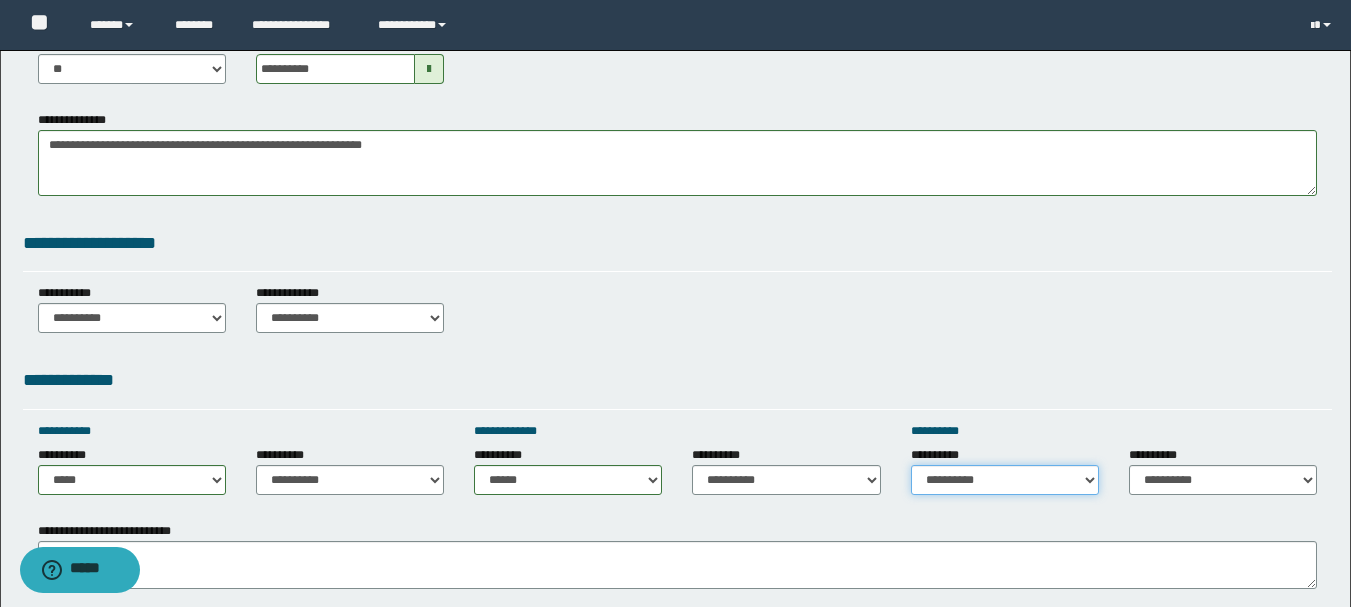 select on "*****" 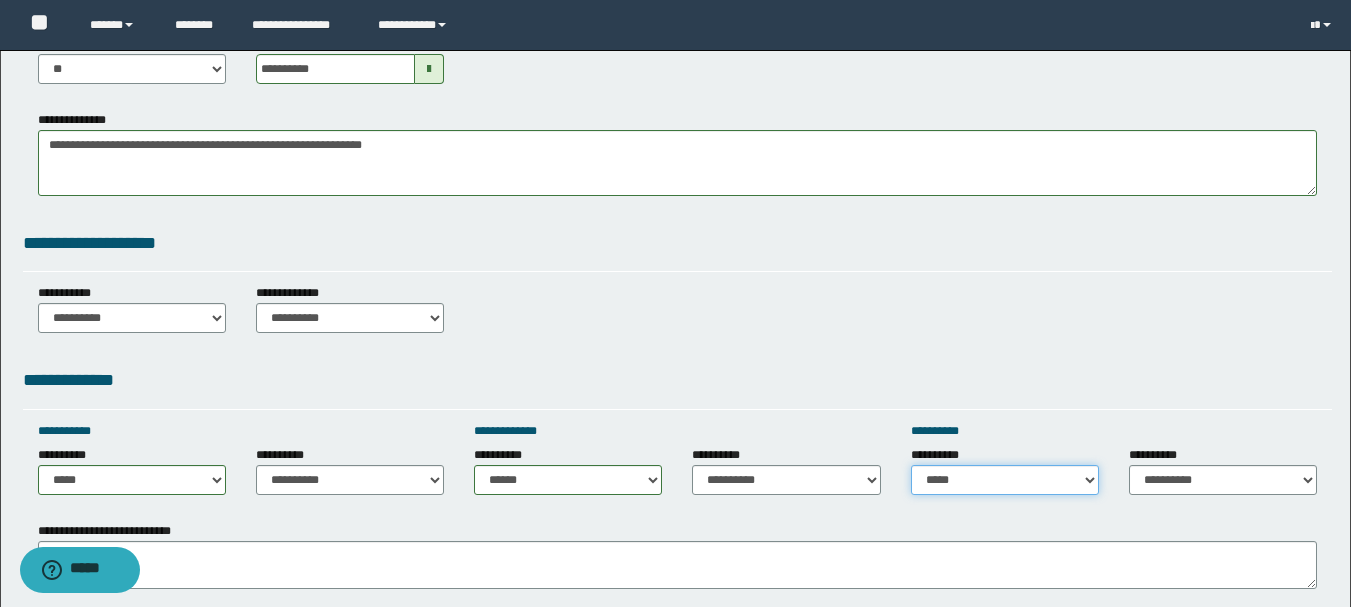 click on "**********" at bounding box center [1005, 480] 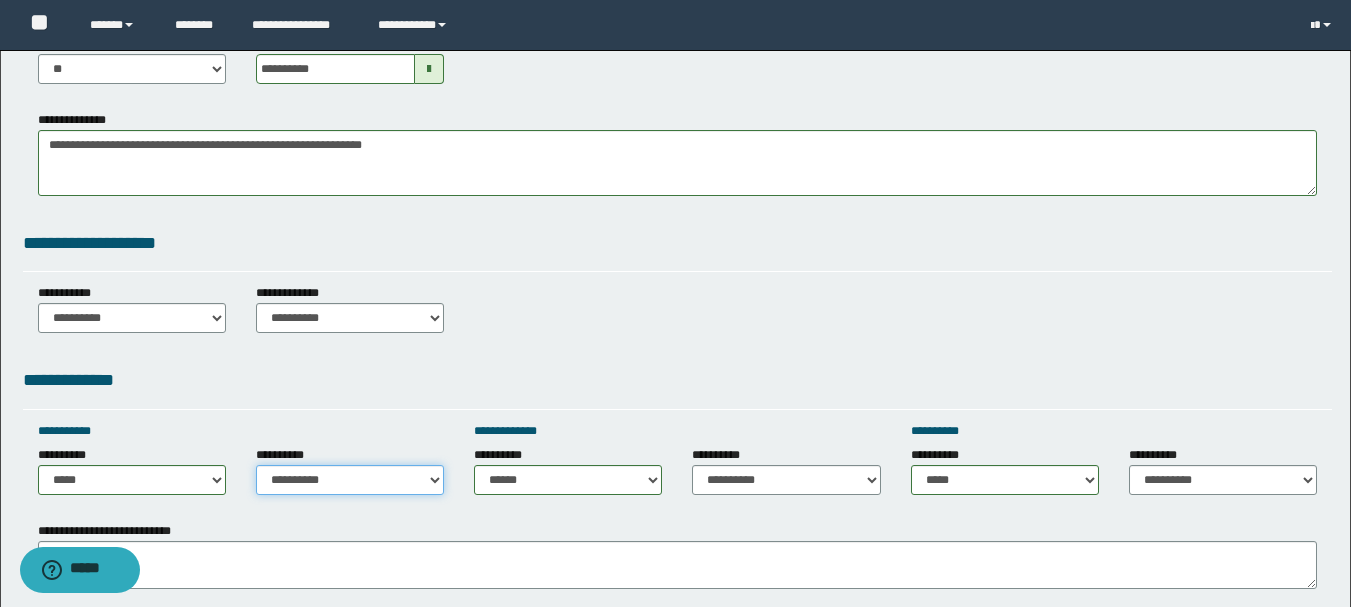 click on "**********" at bounding box center [350, 480] 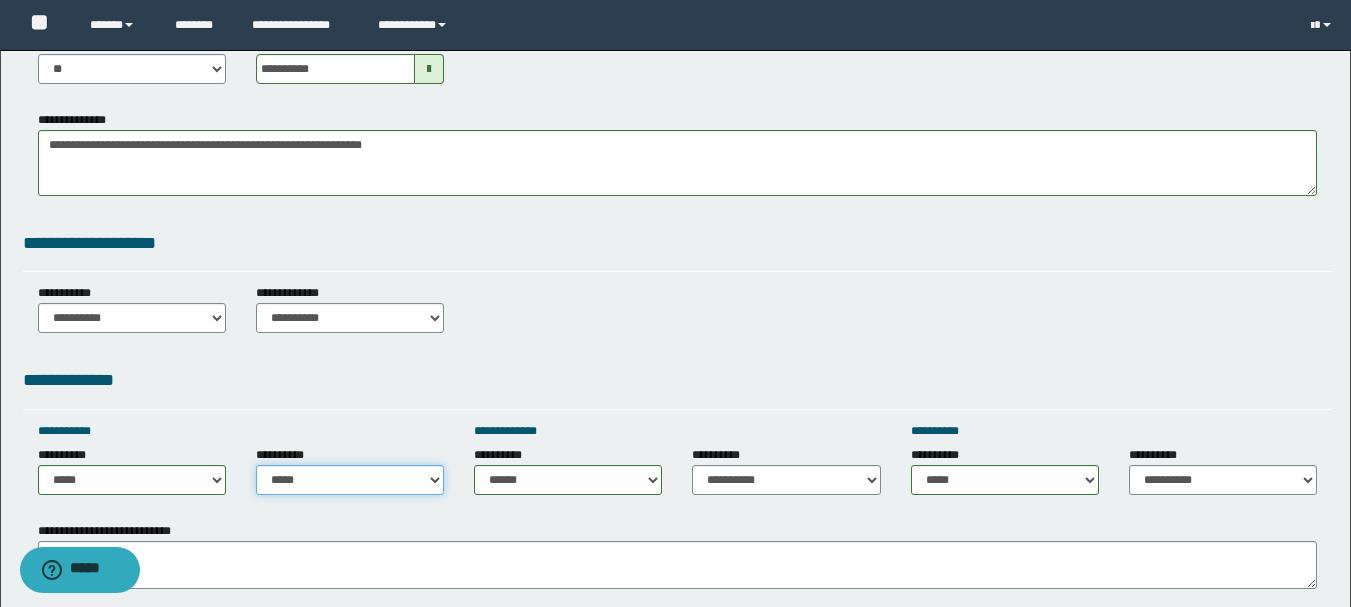 click on "**********" at bounding box center [350, 480] 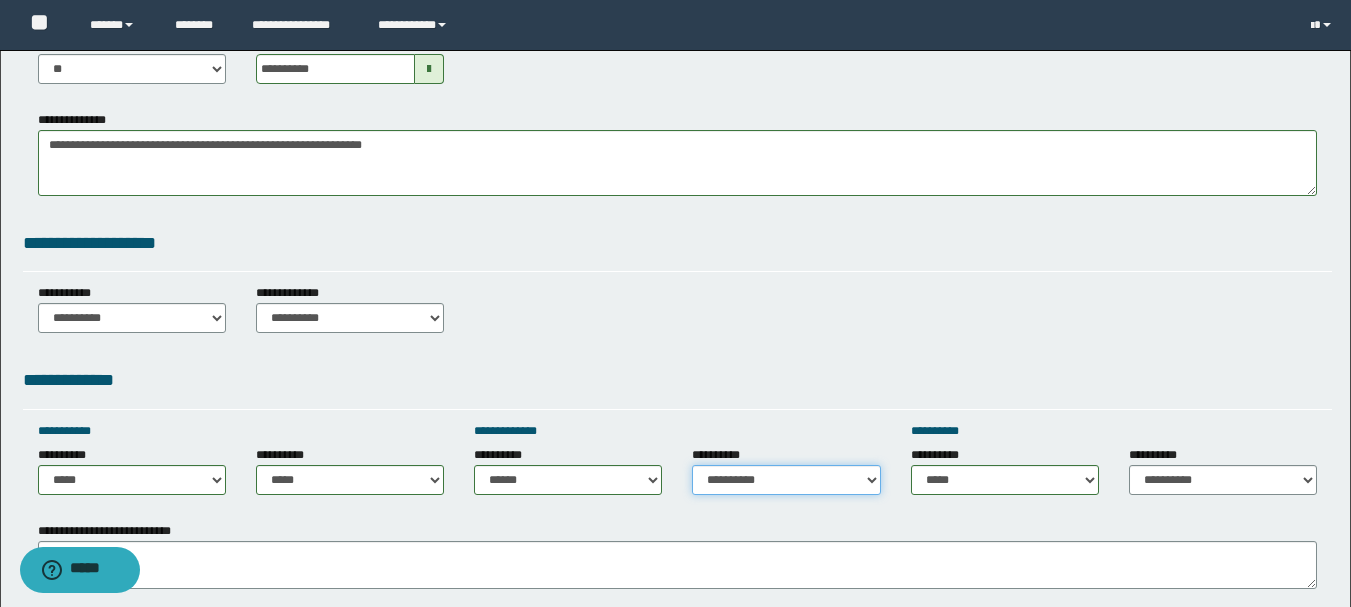 click on "**********" at bounding box center (786, 480) 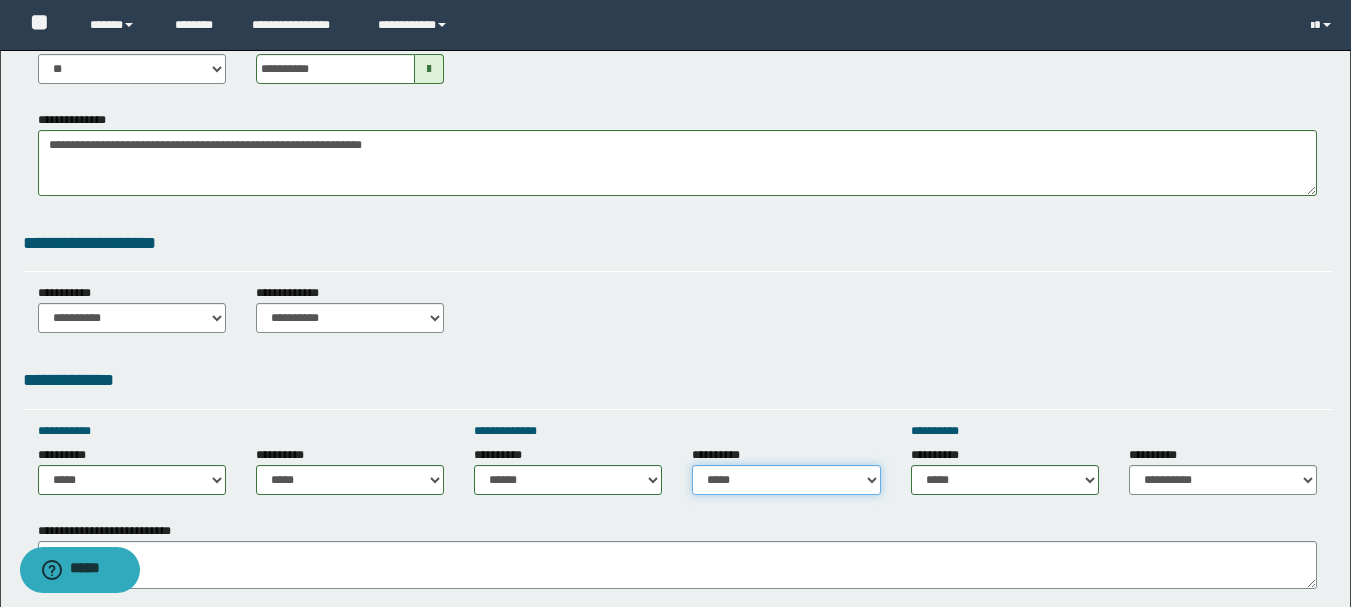 click on "**********" at bounding box center [786, 480] 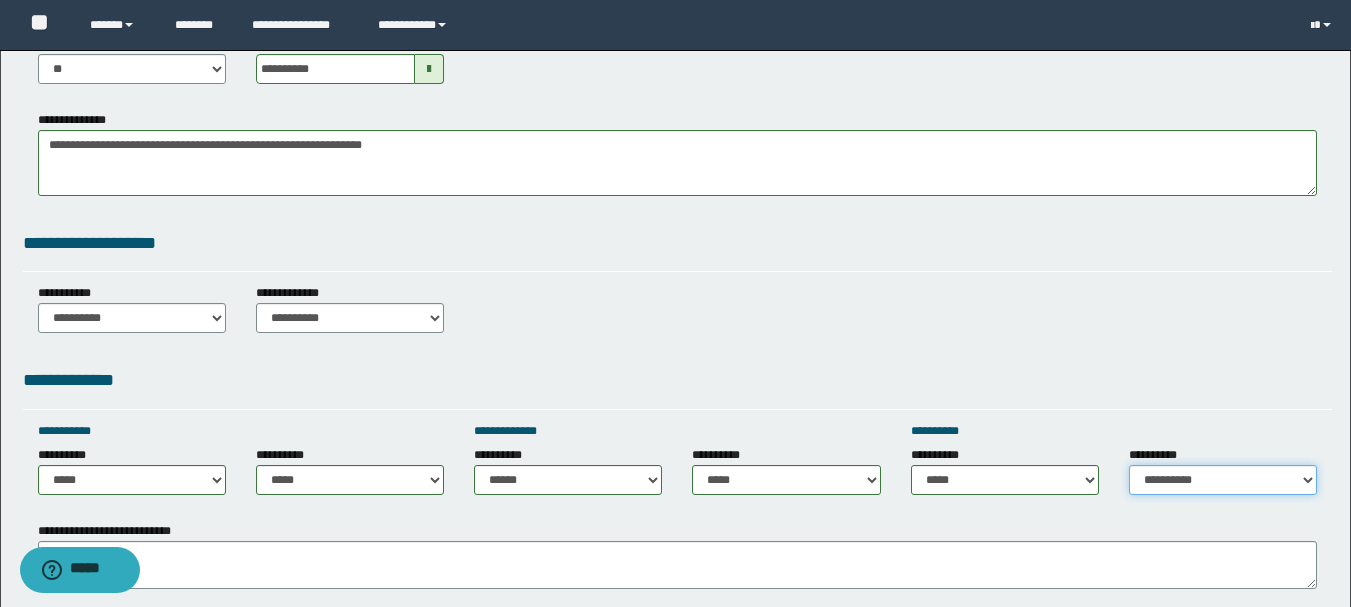 click on "**********" at bounding box center (1223, 480) 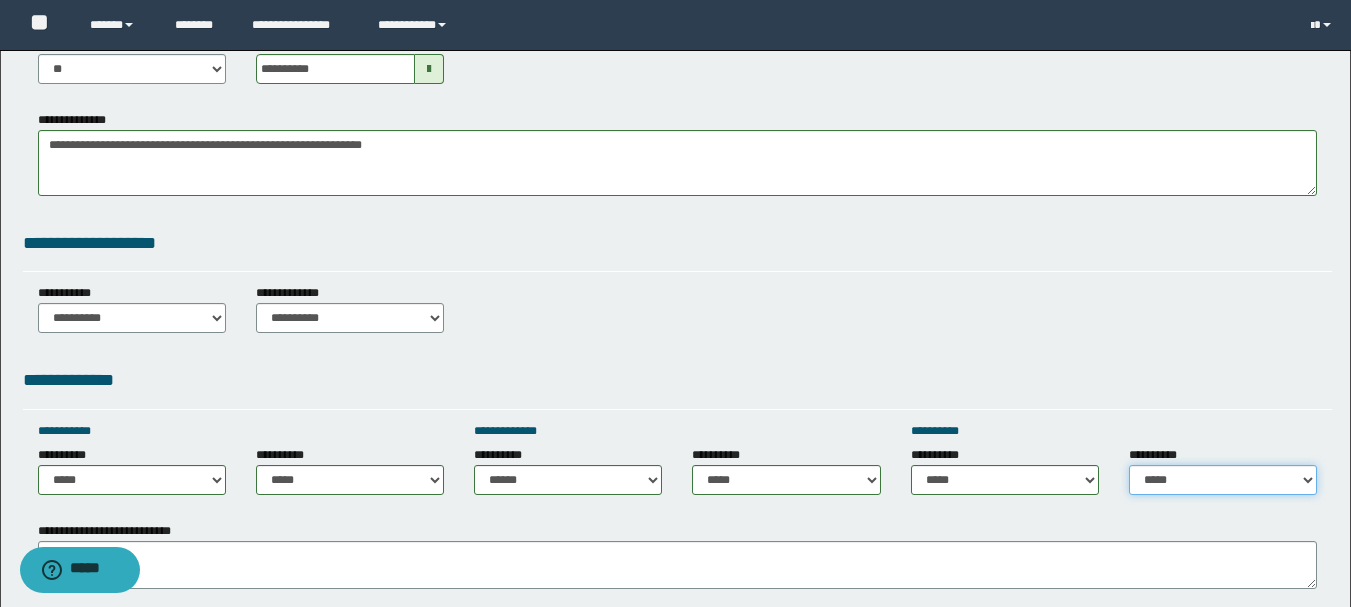 click on "**********" at bounding box center (1223, 480) 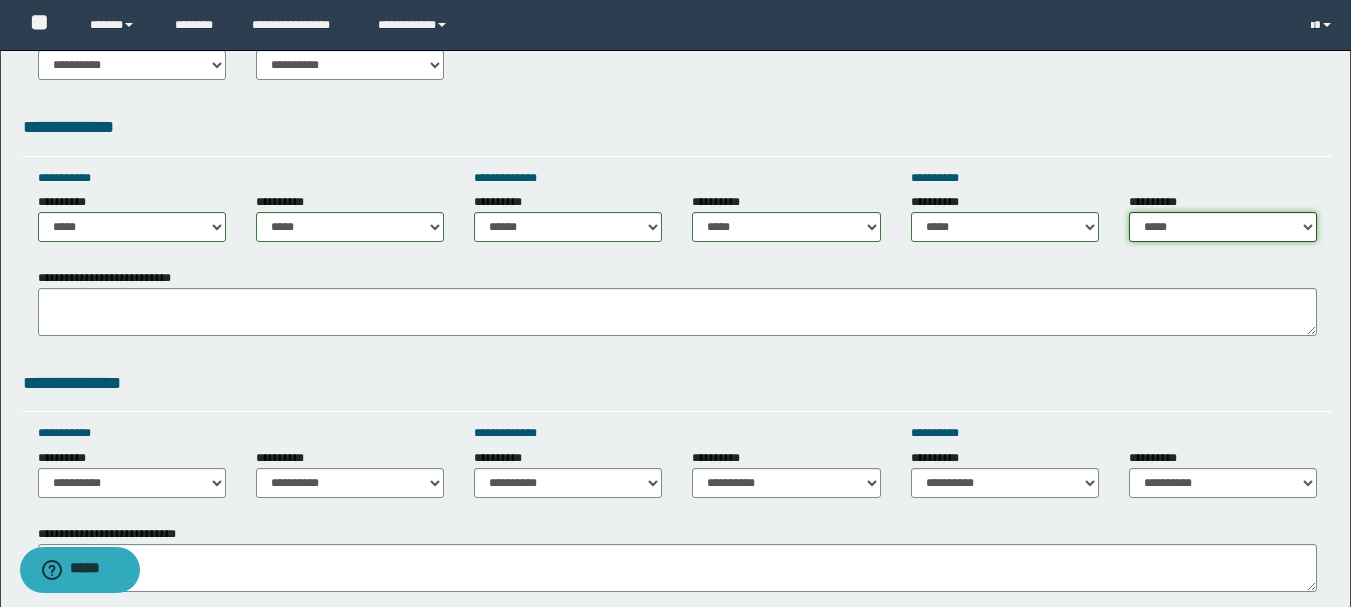 scroll, scrollTop: 1000, scrollLeft: 0, axis: vertical 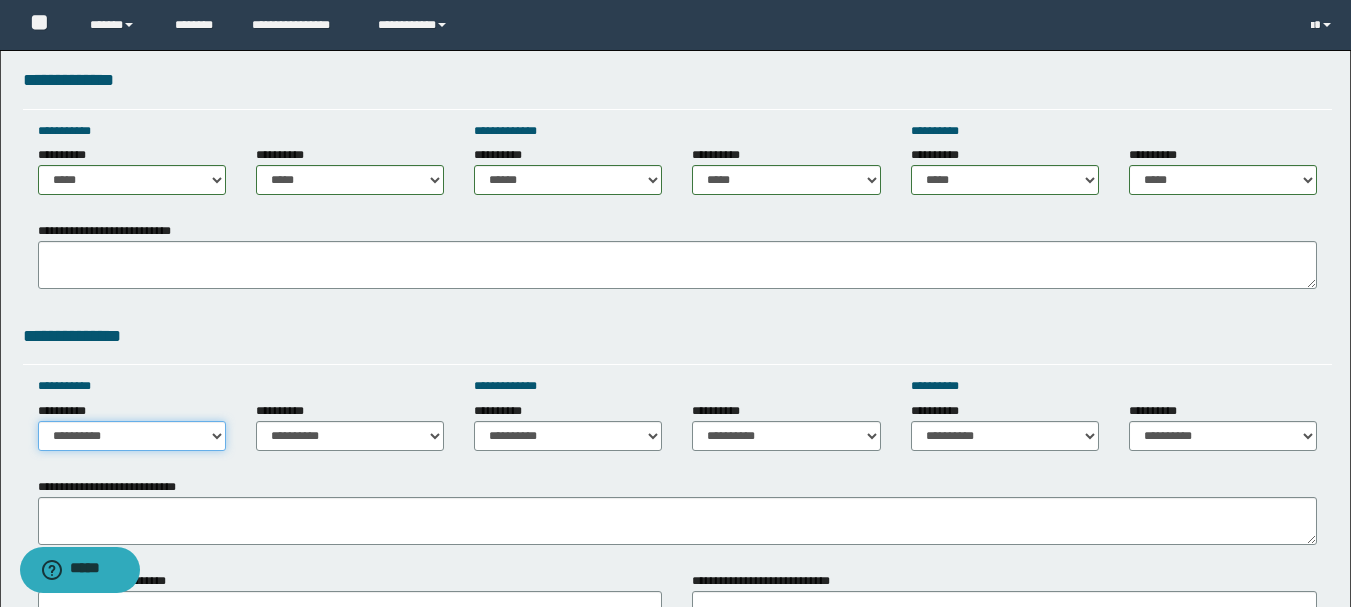 click on "**********" at bounding box center (132, 436) 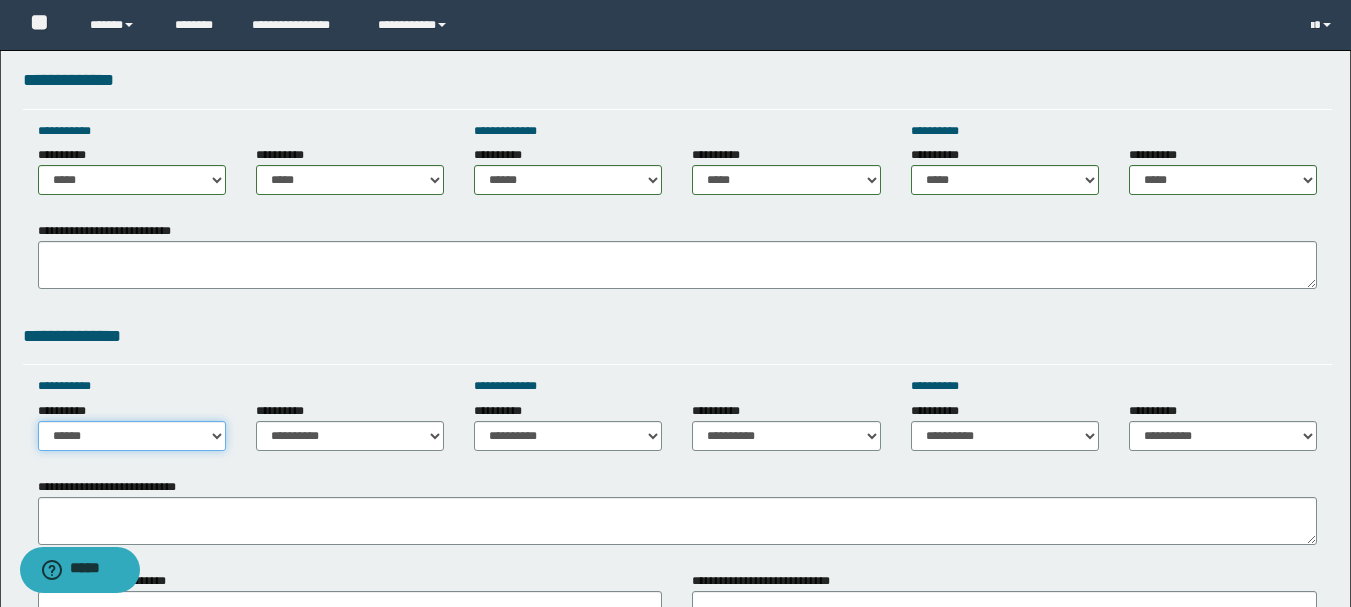 click on "**********" at bounding box center (132, 436) 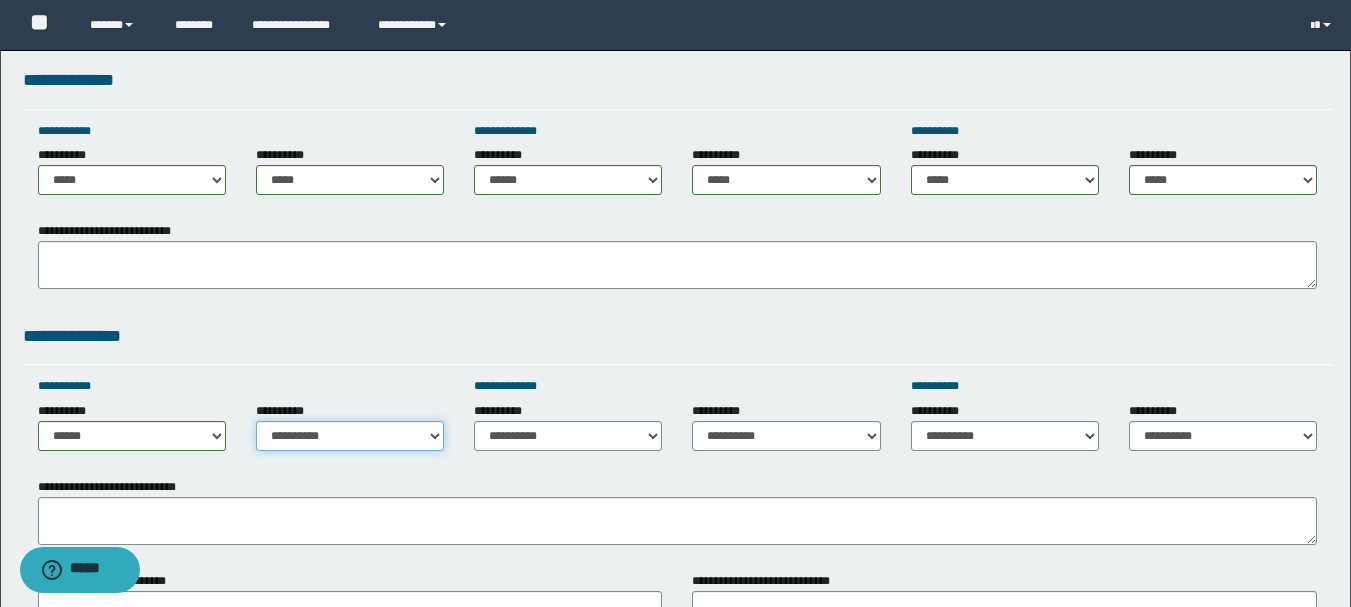 click on "**********" at bounding box center (350, 436) 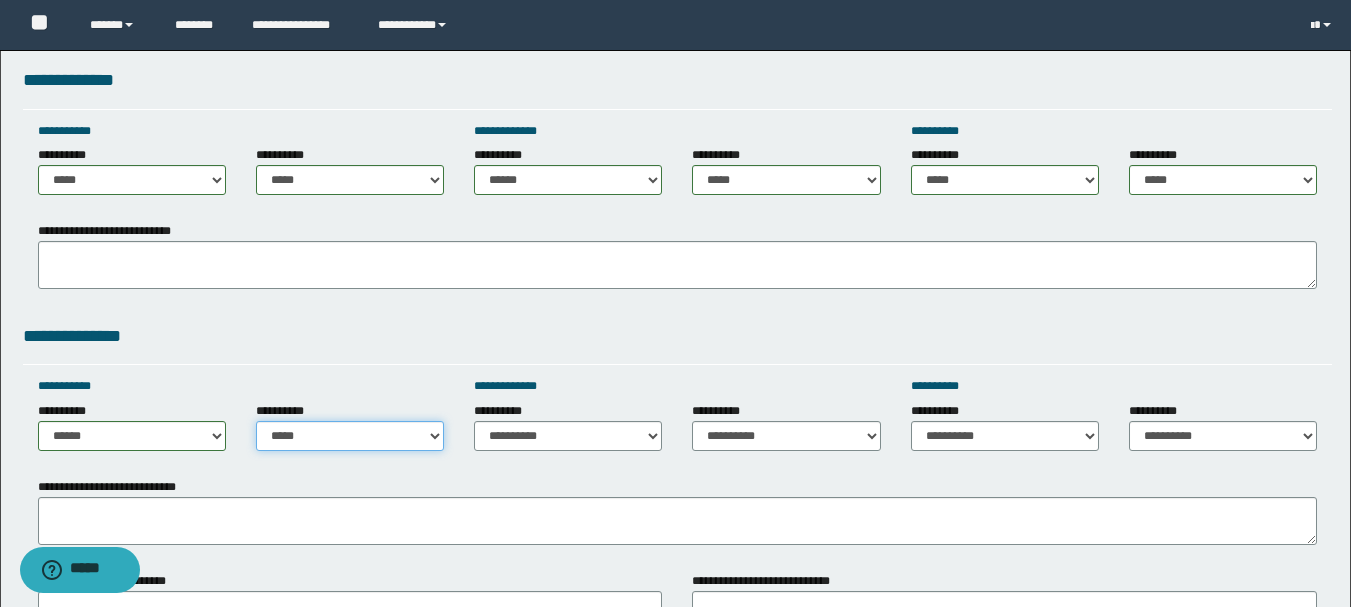 click on "**********" at bounding box center (350, 436) 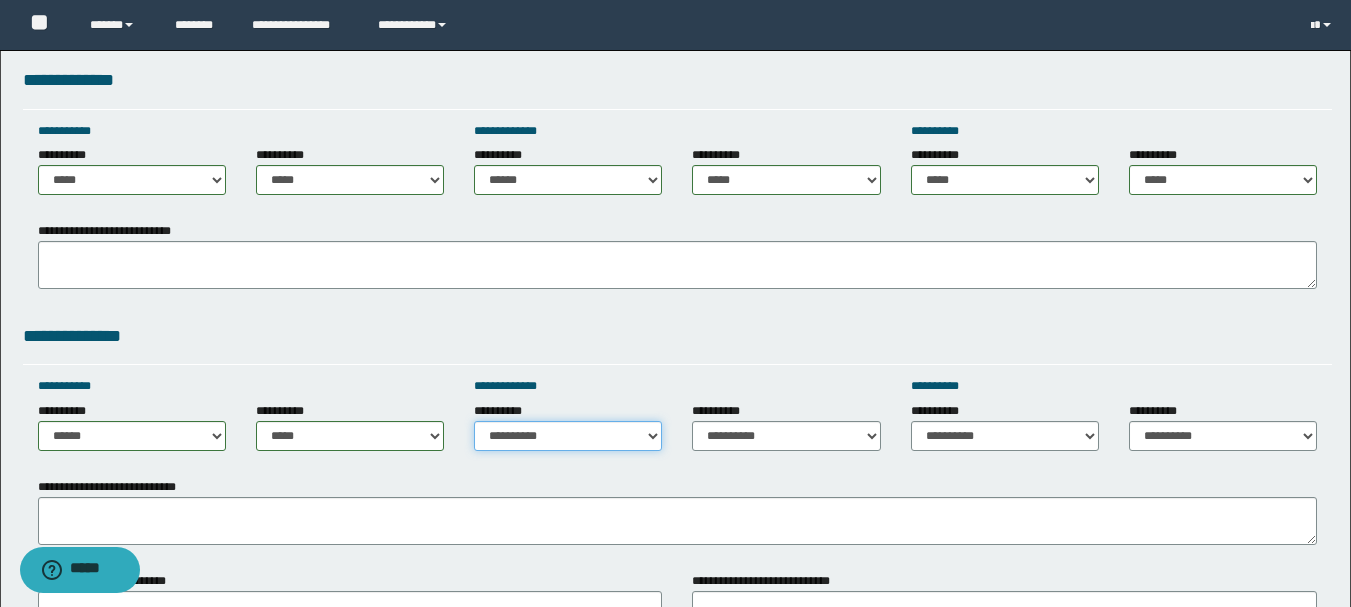 click on "**********" at bounding box center [568, 436] 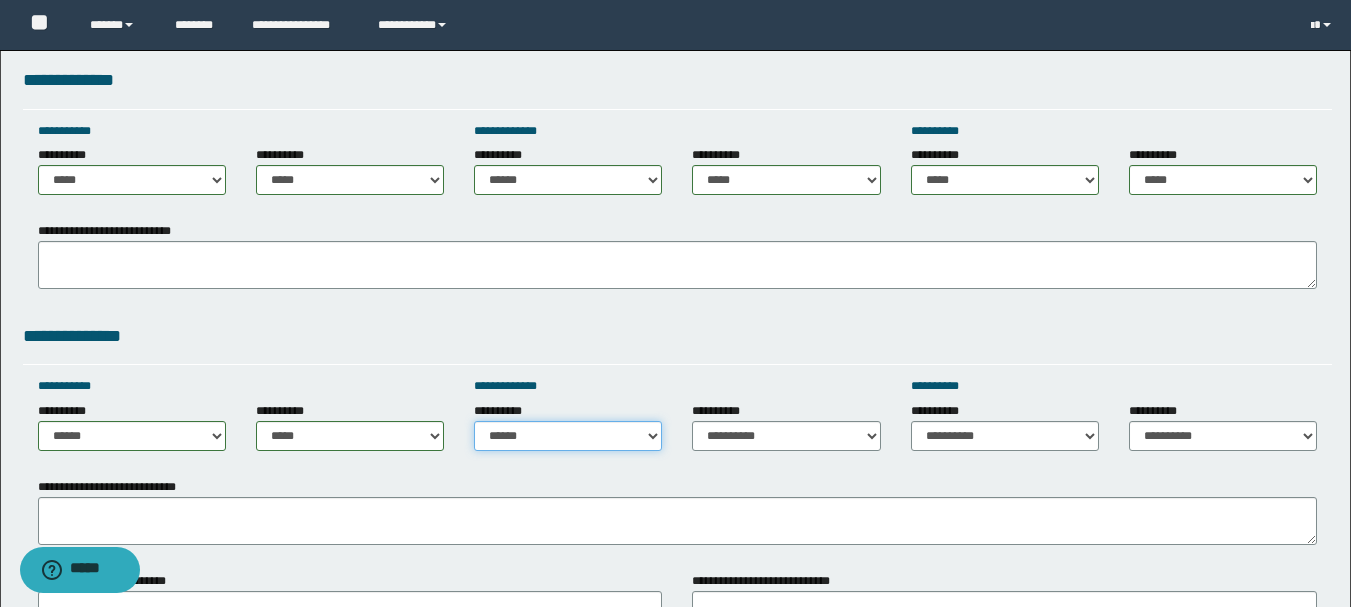click on "**********" at bounding box center (568, 436) 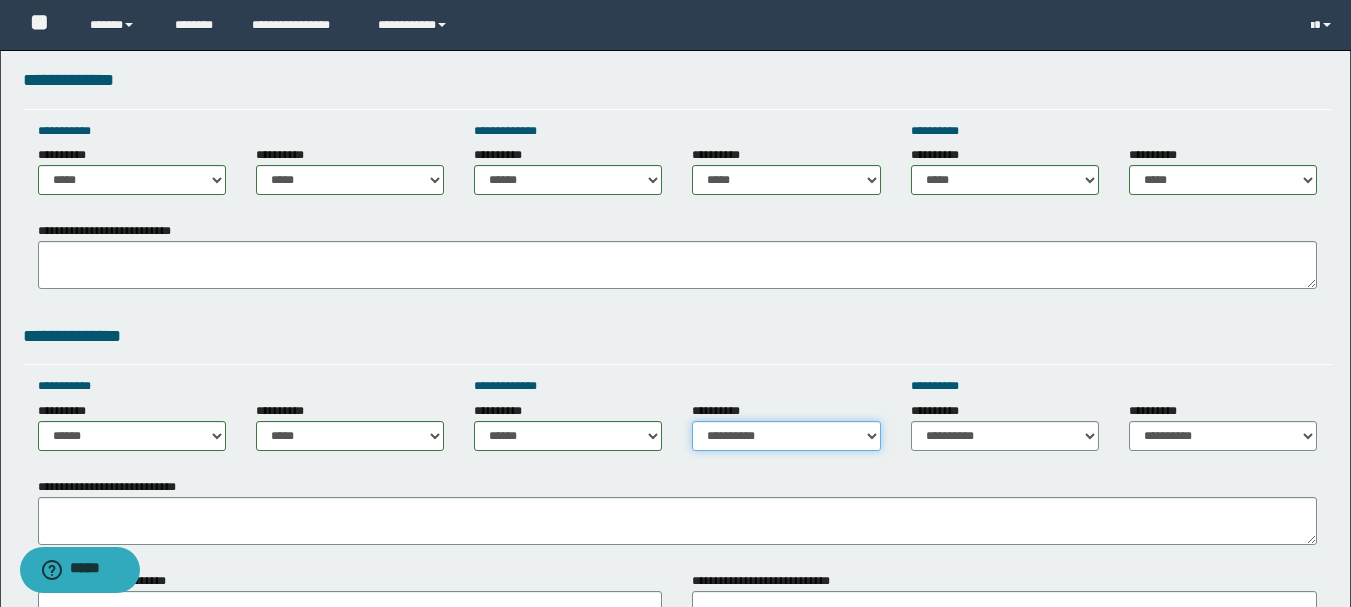 drag, startPoint x: 751, startPoint y: 436, endPoint x: 751, endPoint y: 421, distance: 15 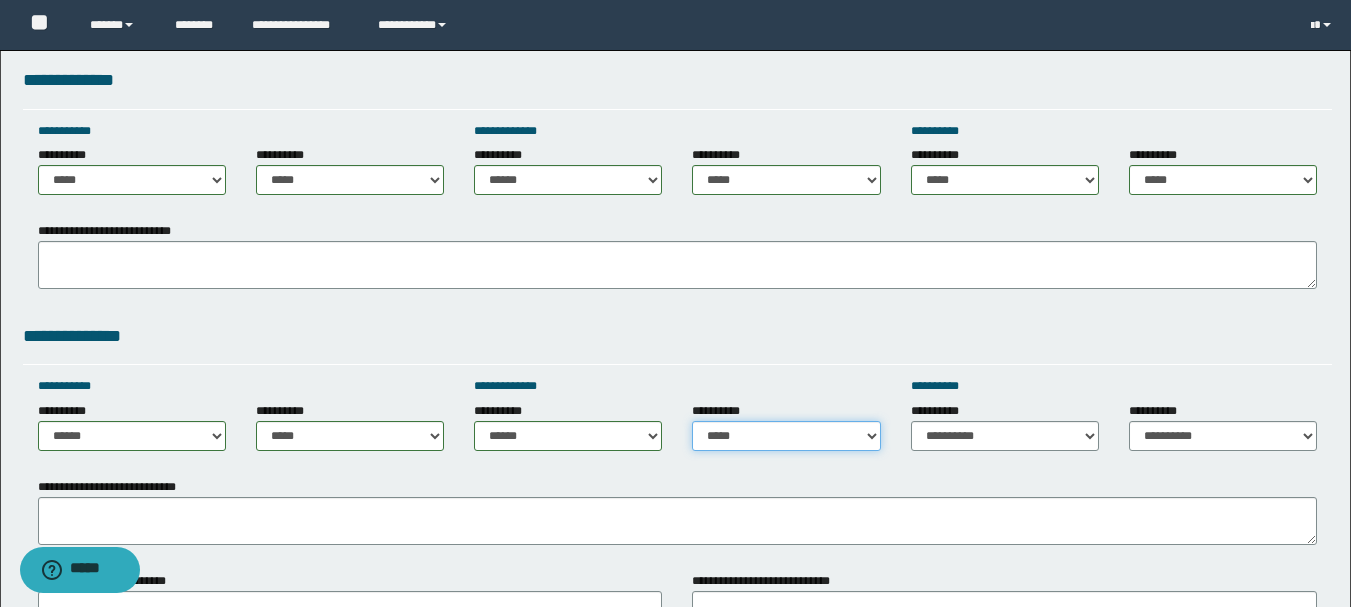 click on "**********" at bounding box center [786, 436] 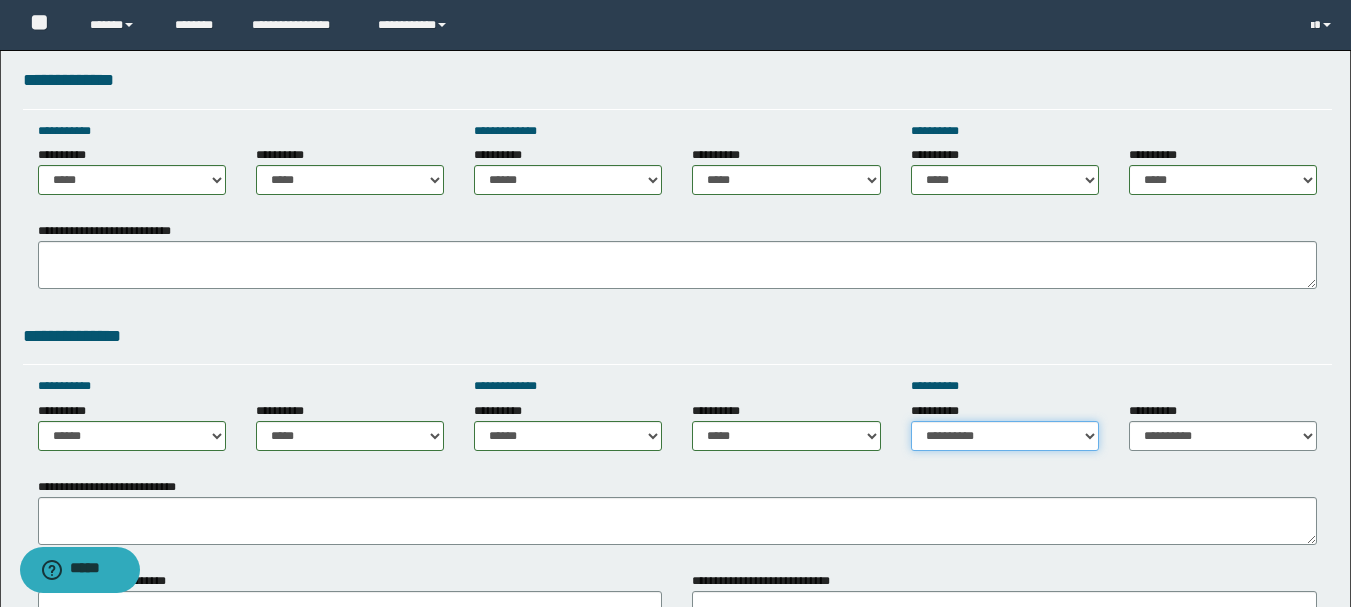 click on "**********" at bounding box center [1005, 436] 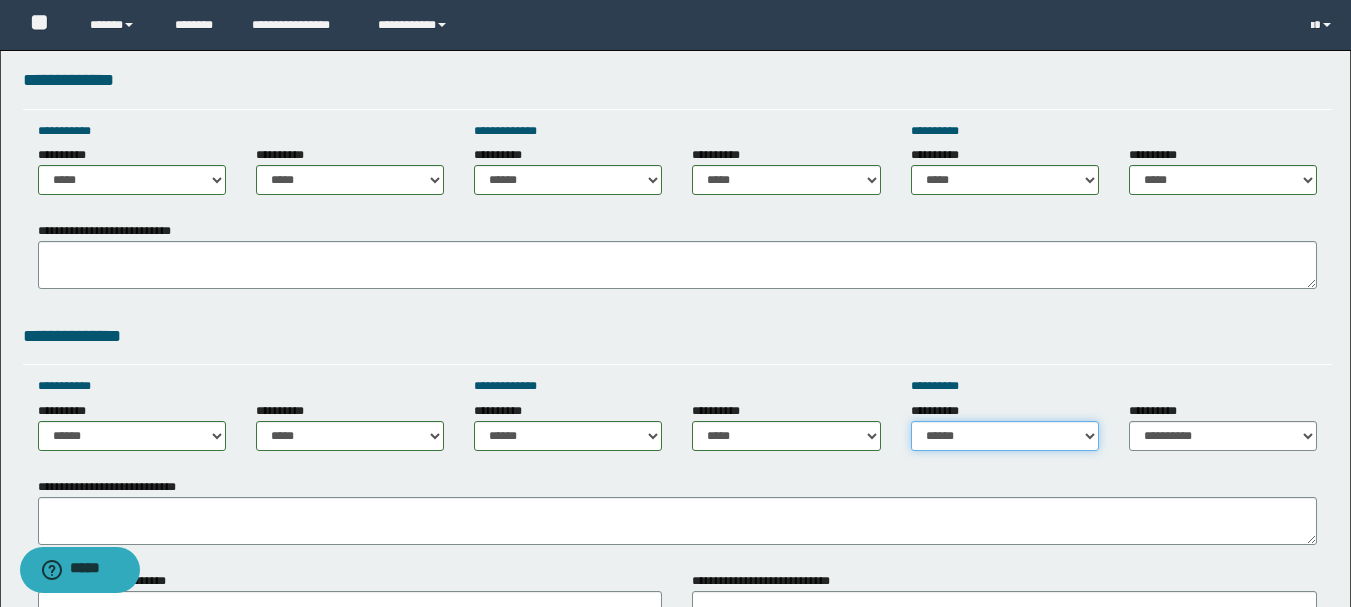 click on "**********" at bounding box center [1005, 436] 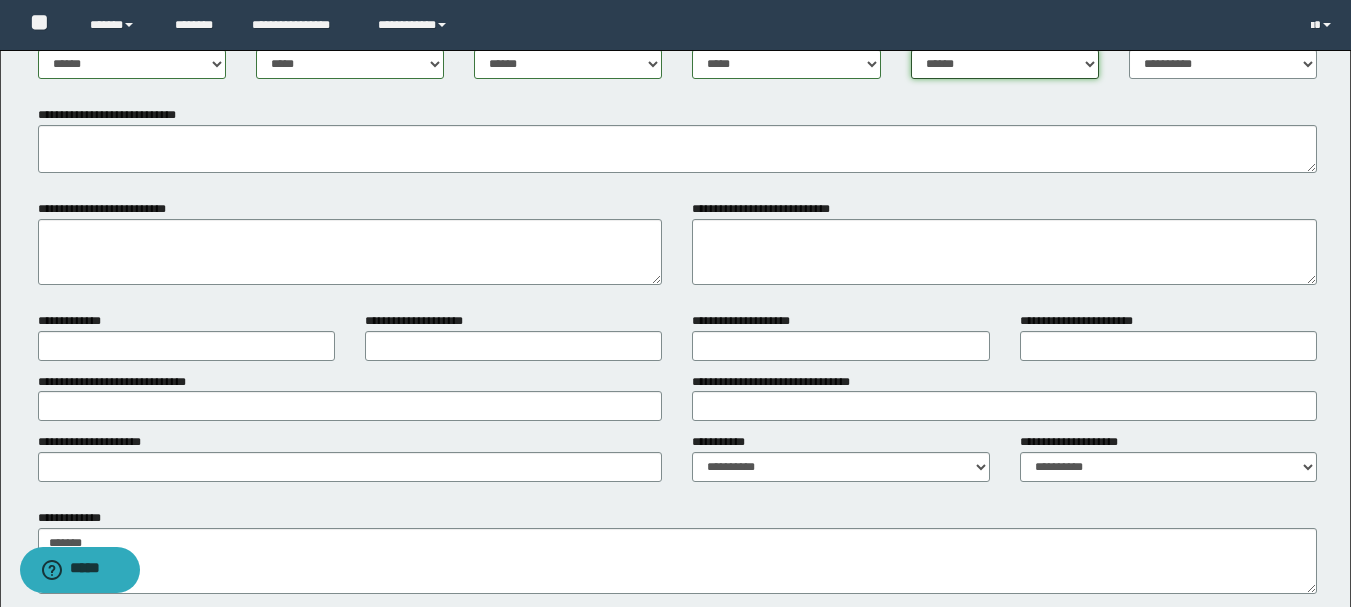 scroll, scrollTop: 1400, scrollLeft: 0, axis: vertical 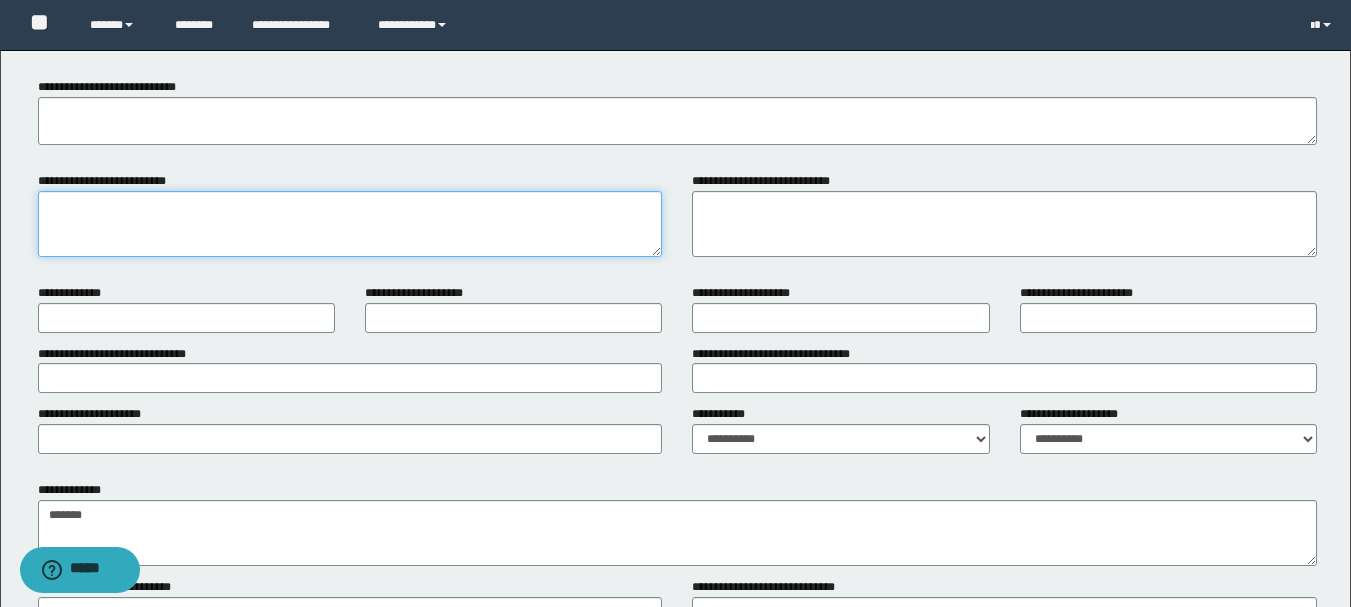 click on "**********" at bounding box center (350, 224) 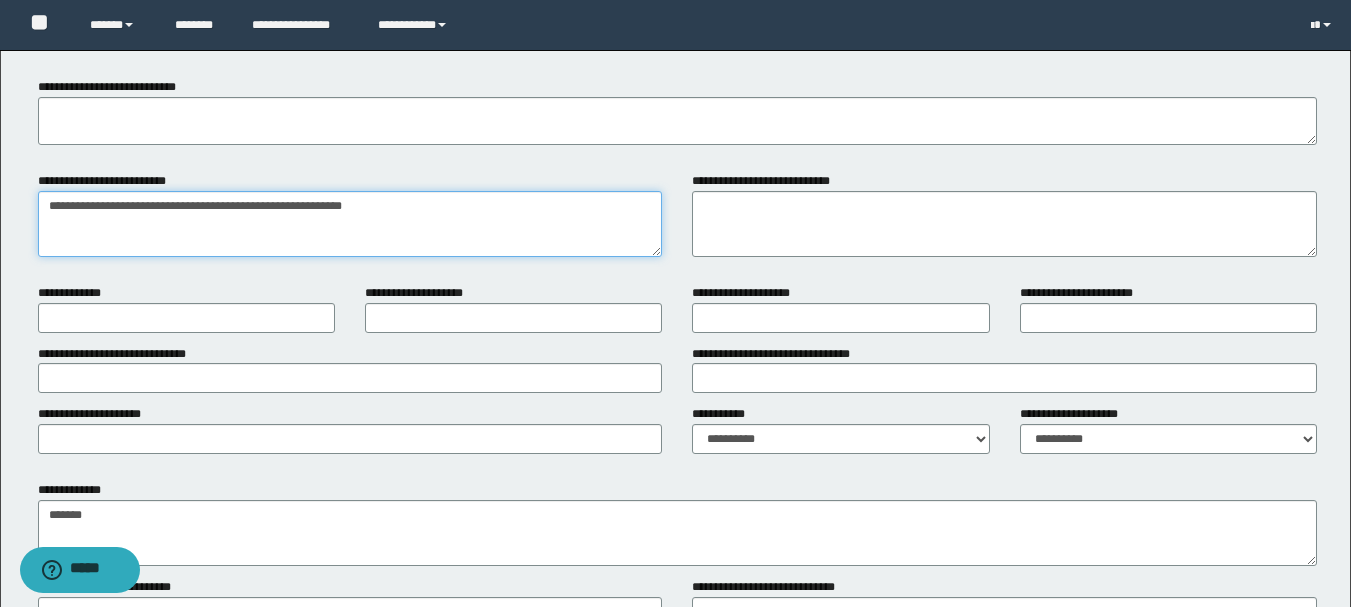 type on "**********" 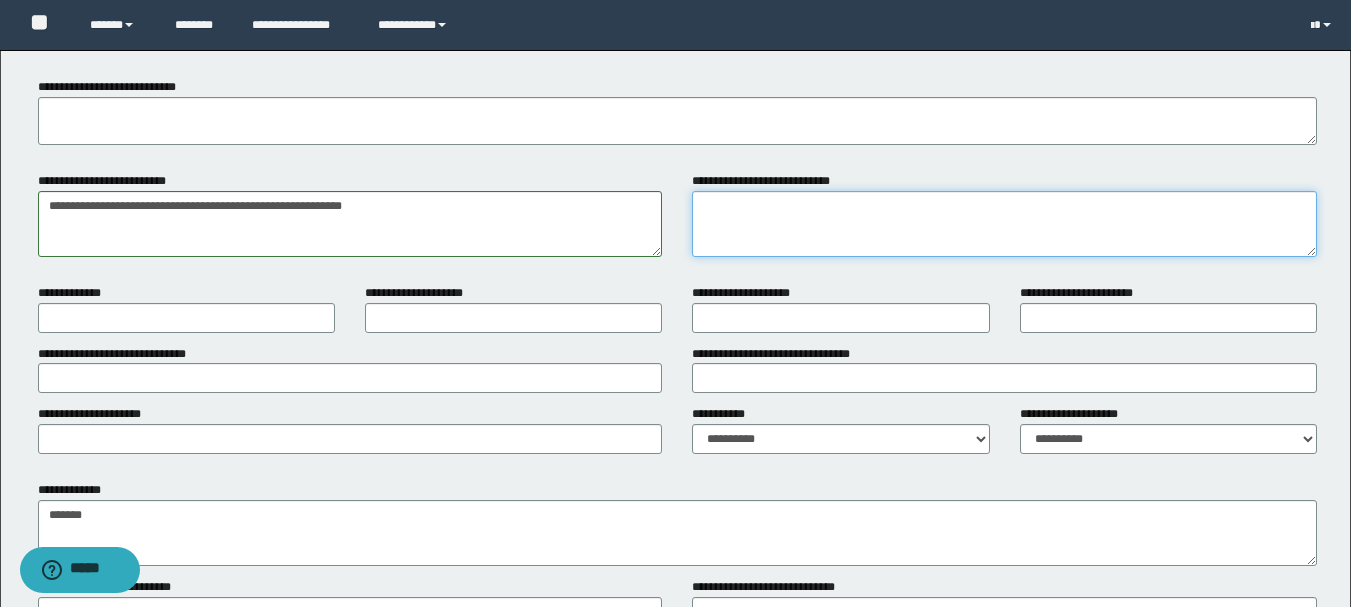 click on "**********" at bounding box center (1004, 224) 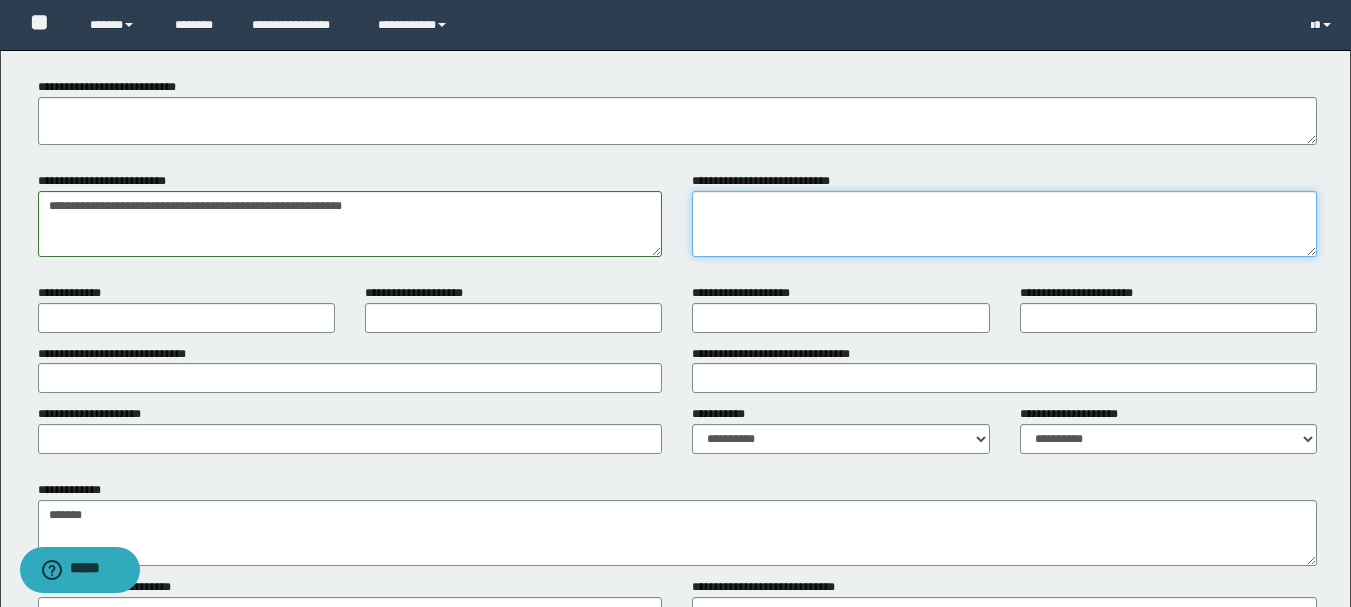 paste on "**********" 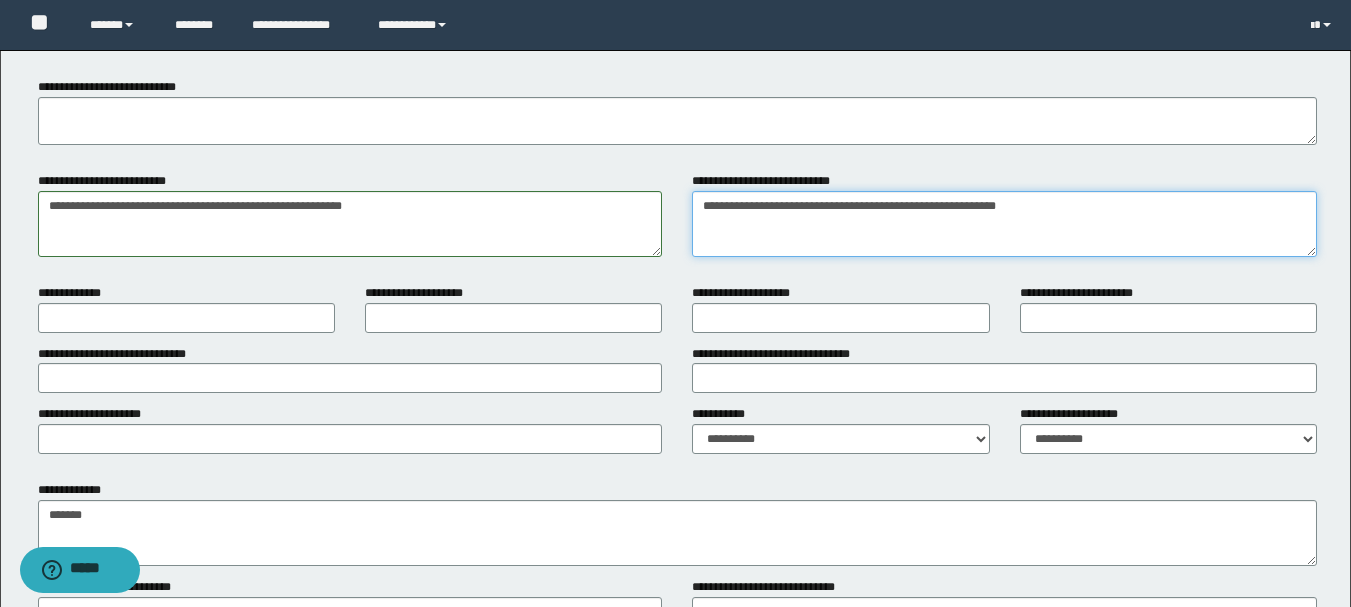 type on "**********" 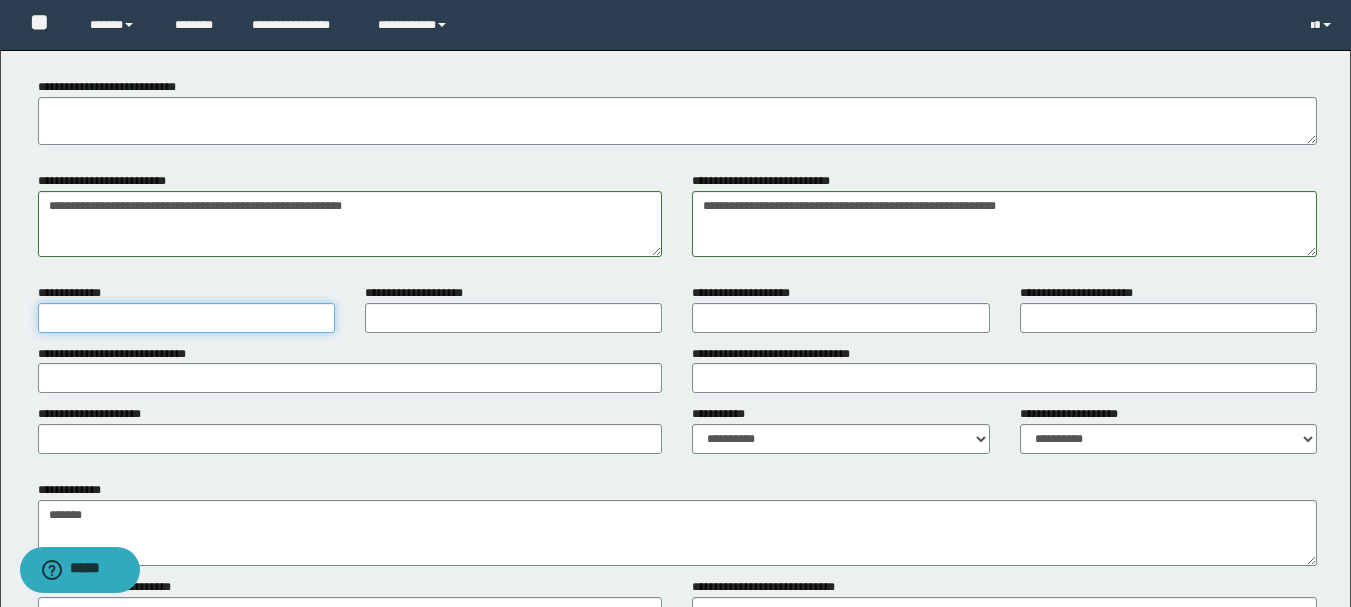 click on "**********" at bounding box center [186, 318] 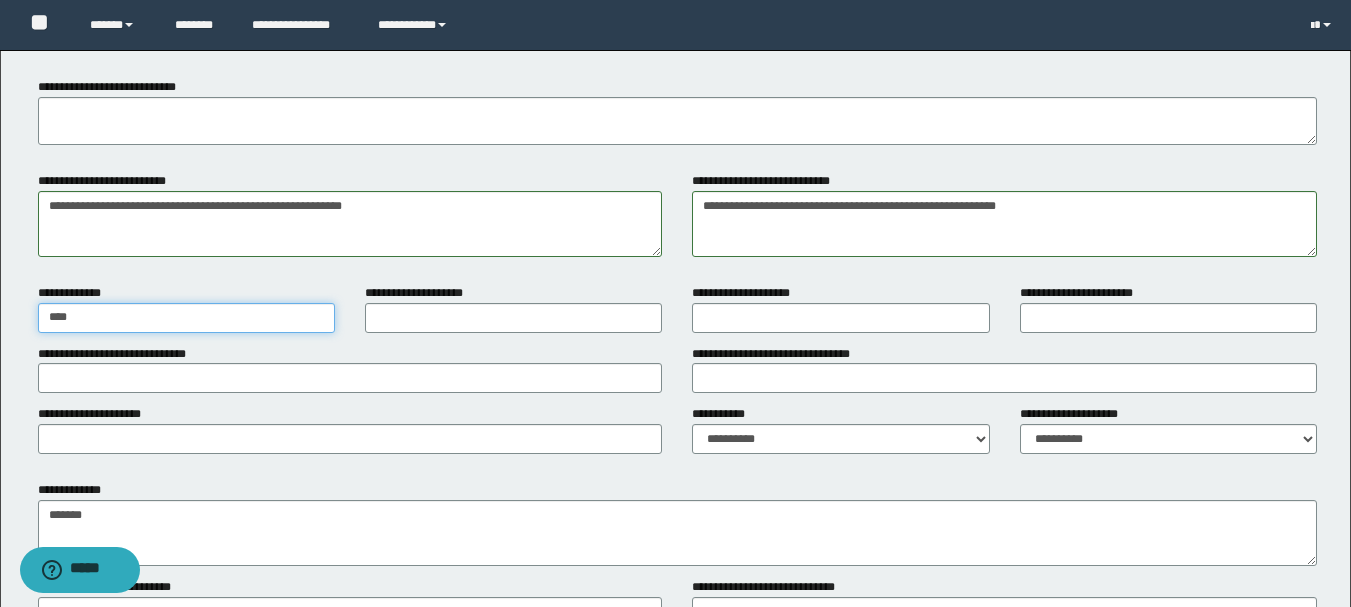 type on "****" 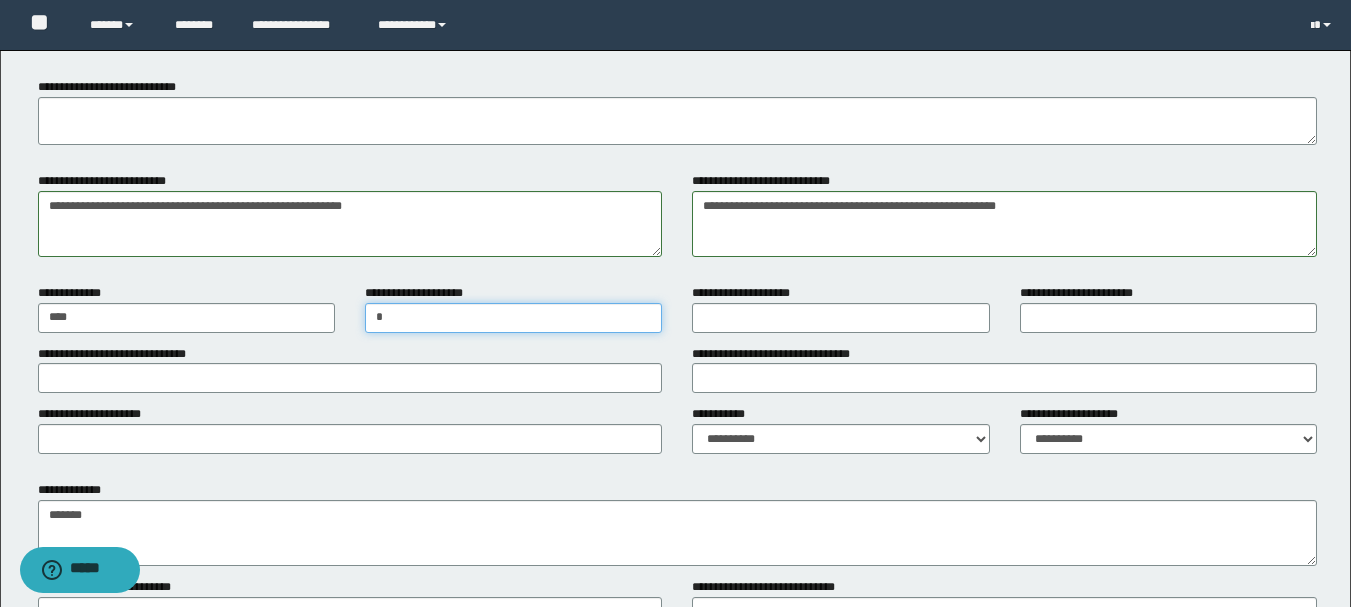 type on "*" 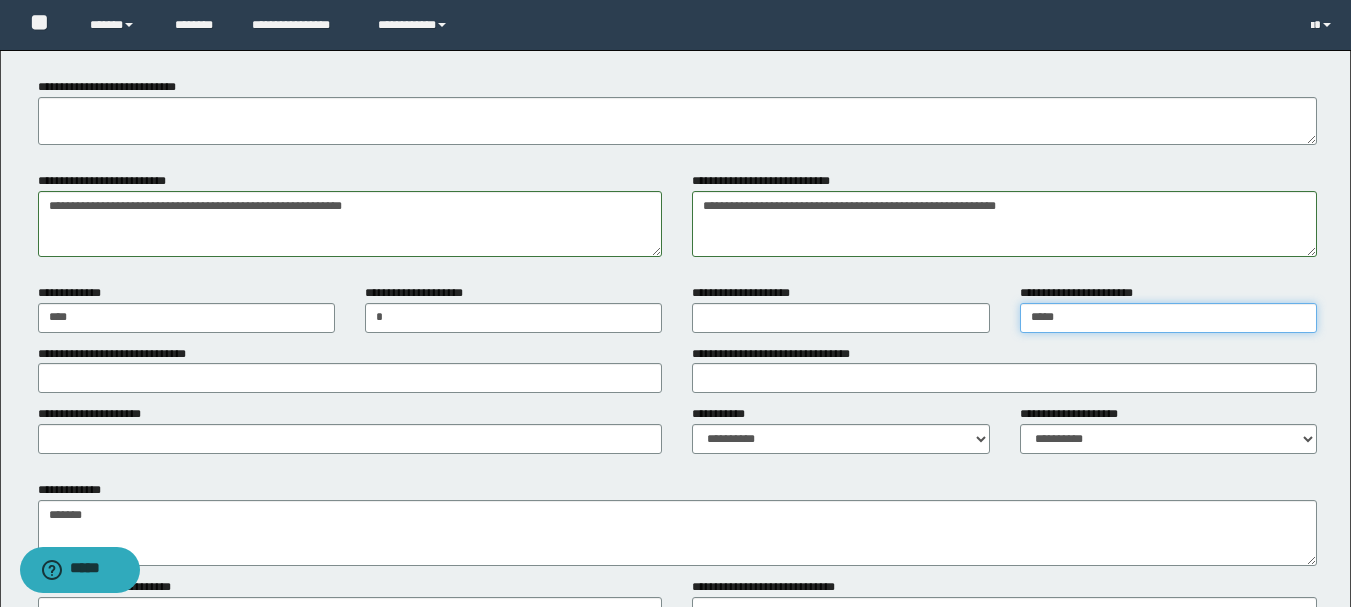 type on "*****" 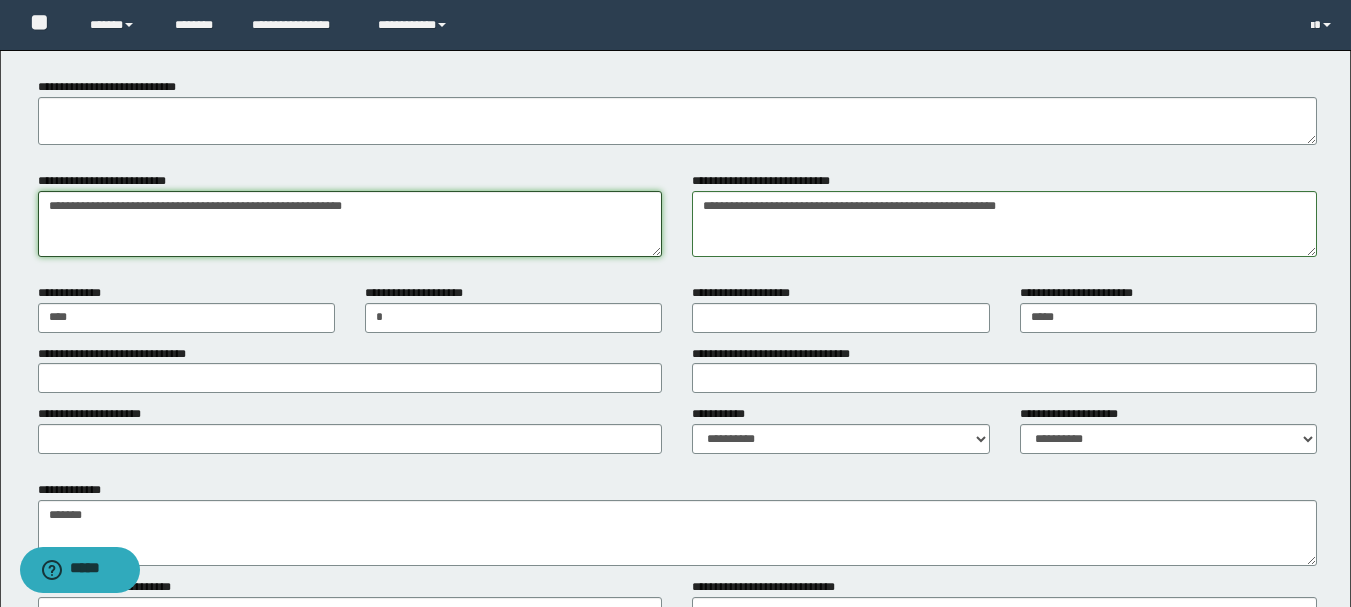 drag, startPoint x: 459, startPoint y: 204, endPoint x: 9, endPoint y: 211, distance: 450.05444 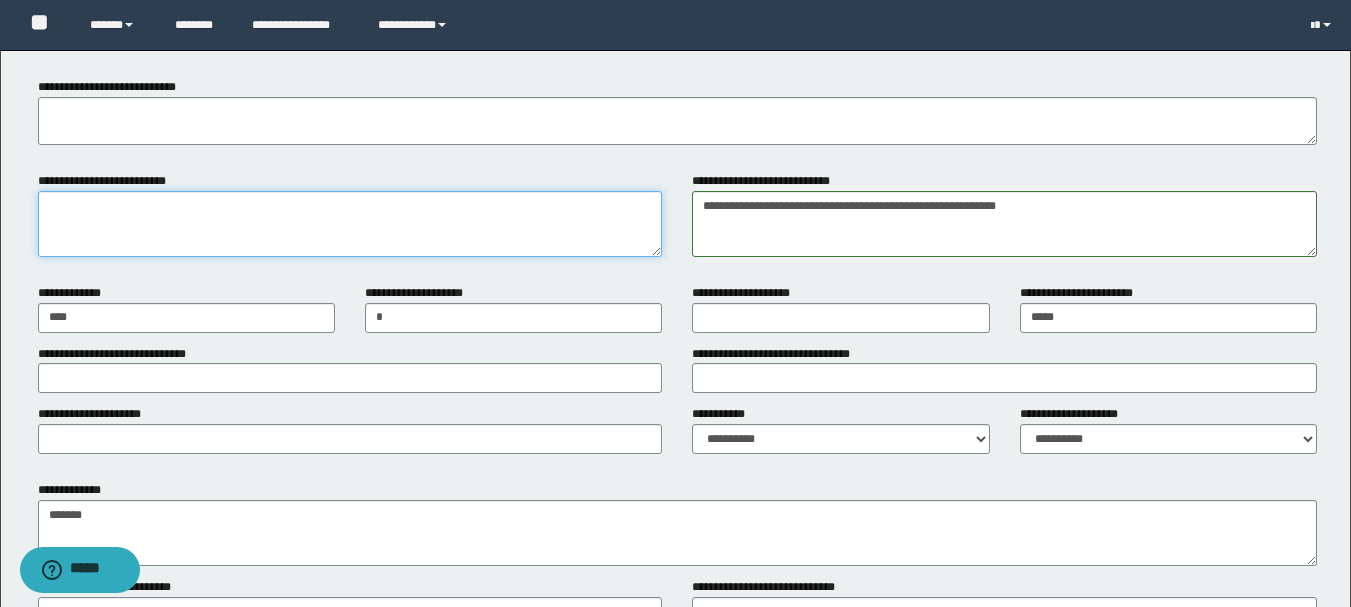 type 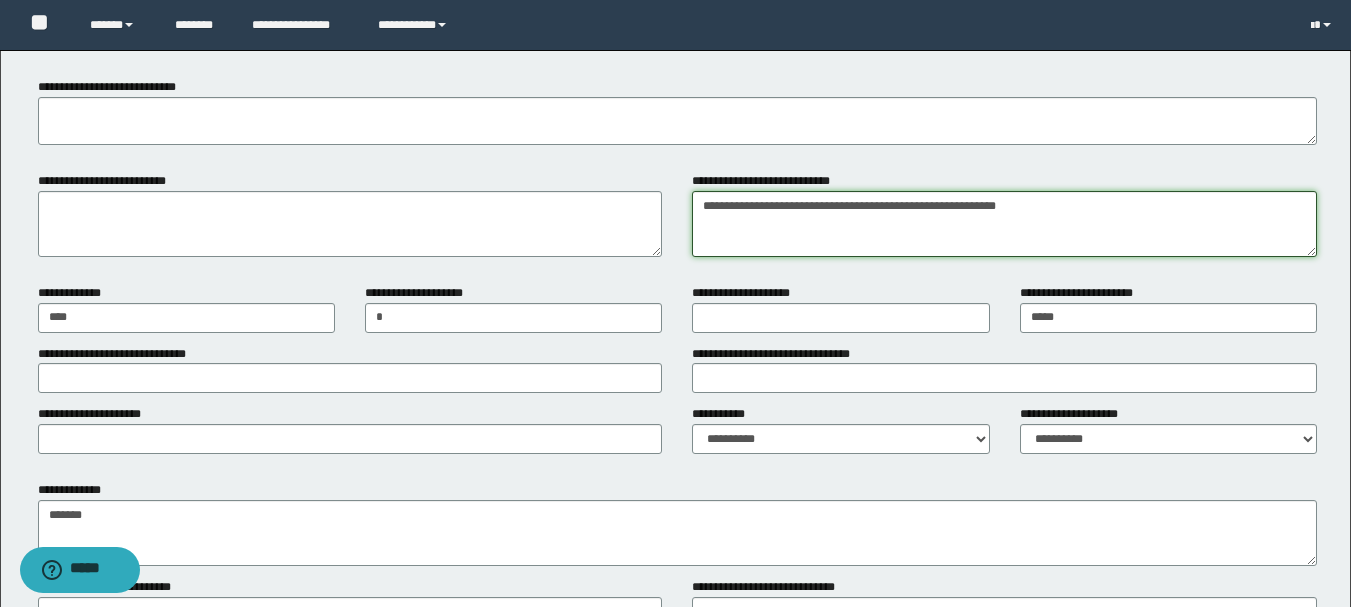 drag, startPoint x: 1088, startPoint y: 212, endPoint x: 692, endPoint y: 223, distance: 396.15274 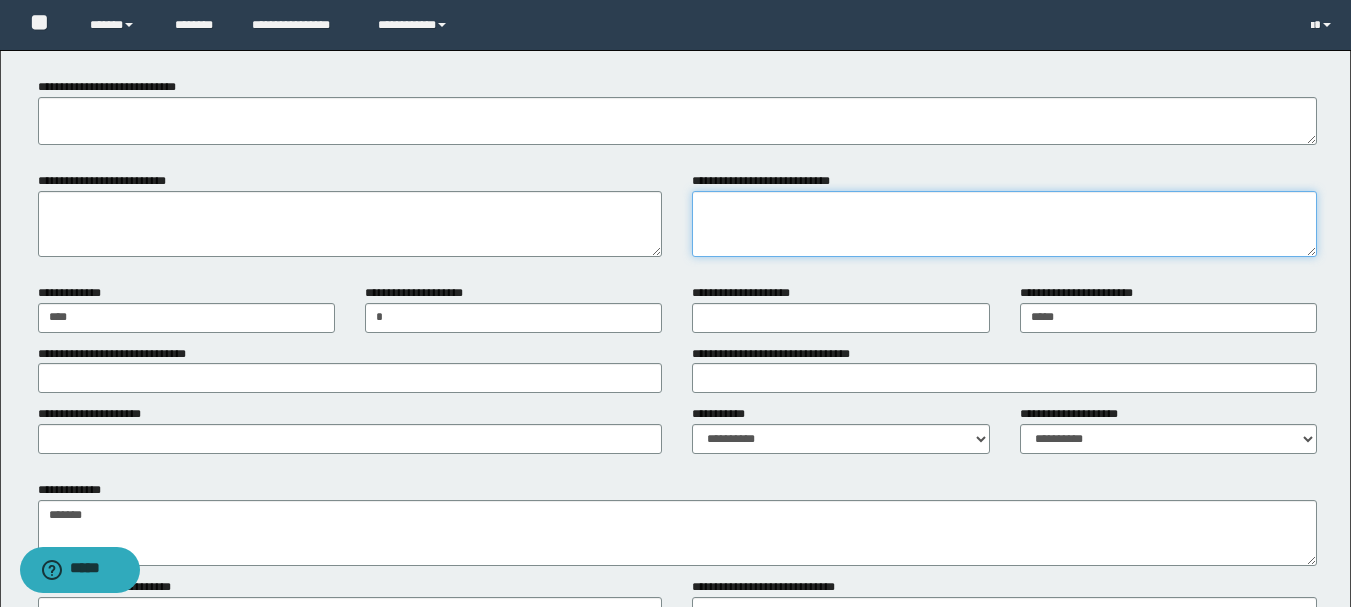 type 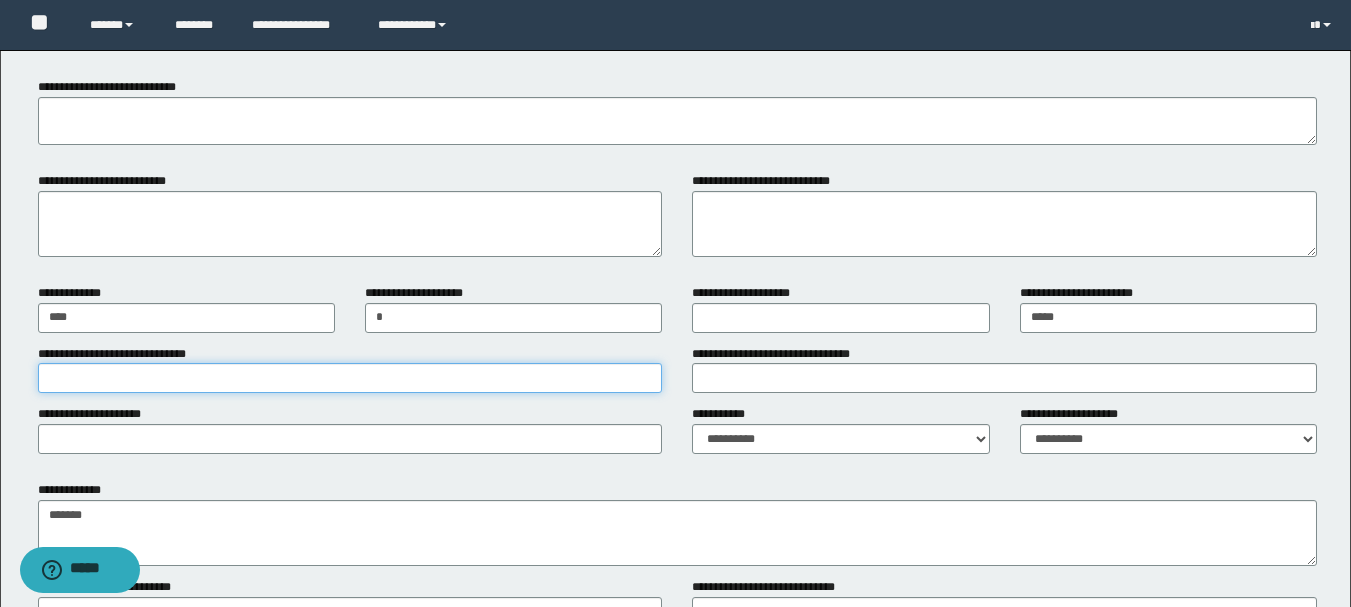 click on "**********" at bounding box center (350, 378) 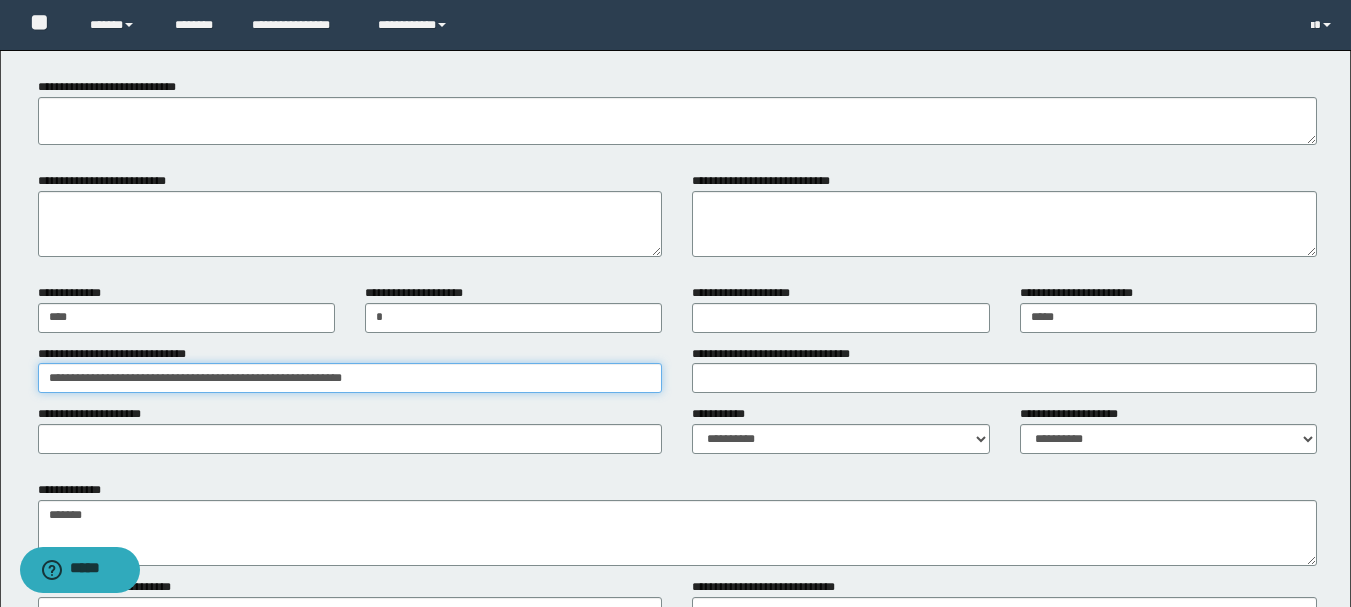 type on "**********" 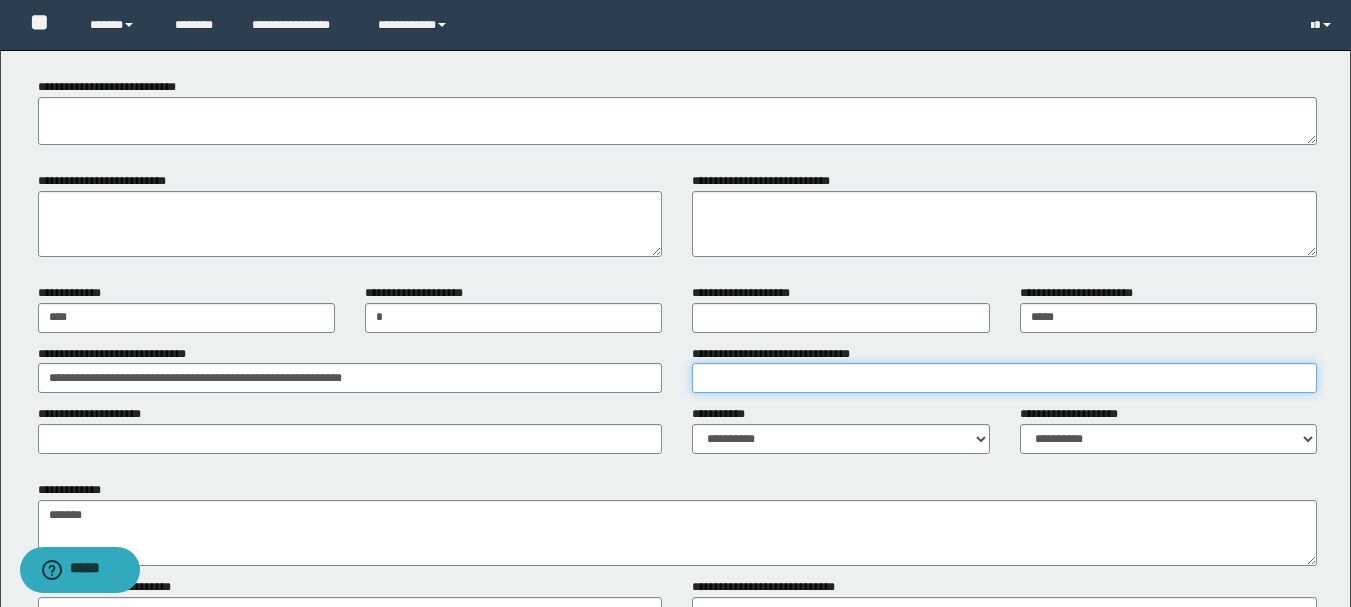 click on "**********" at bounding box center [1004, 378] 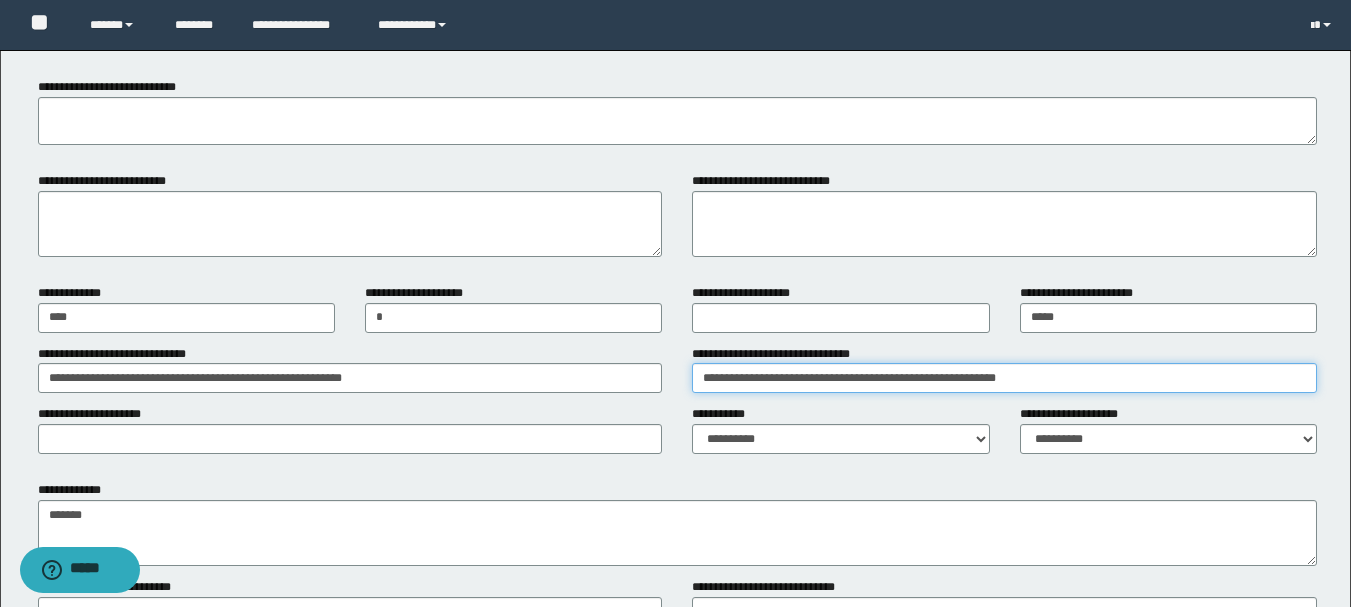 type on "**********" 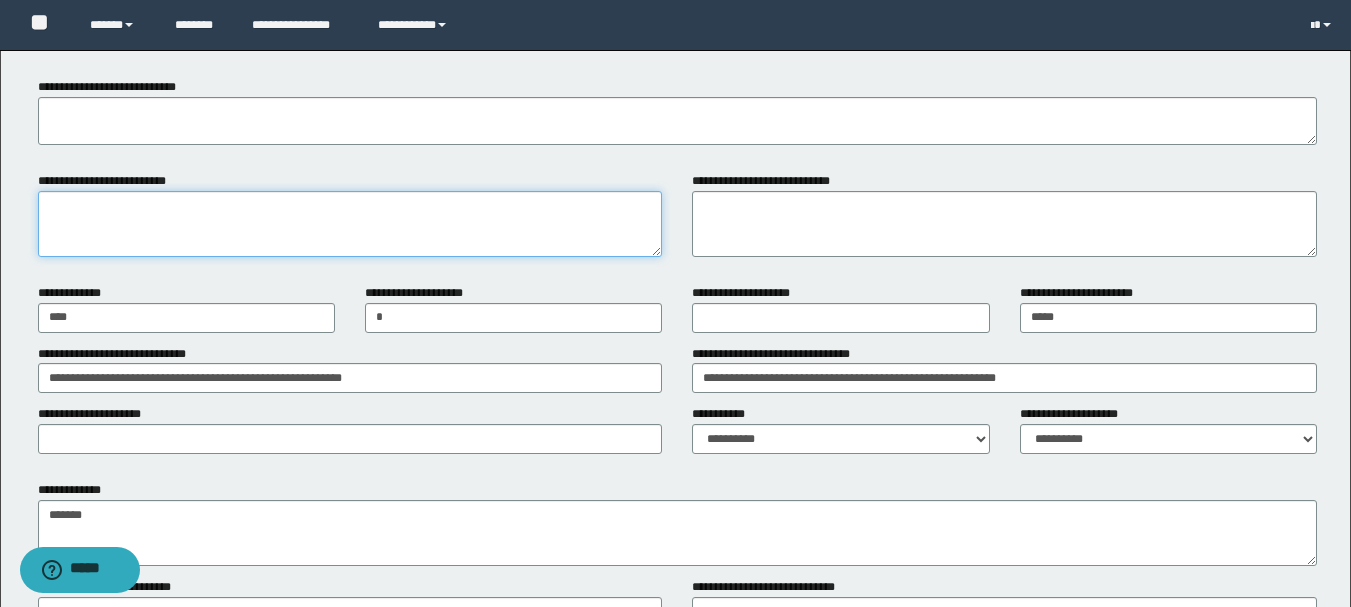 click on "**********" at bounding box center [350, 224] 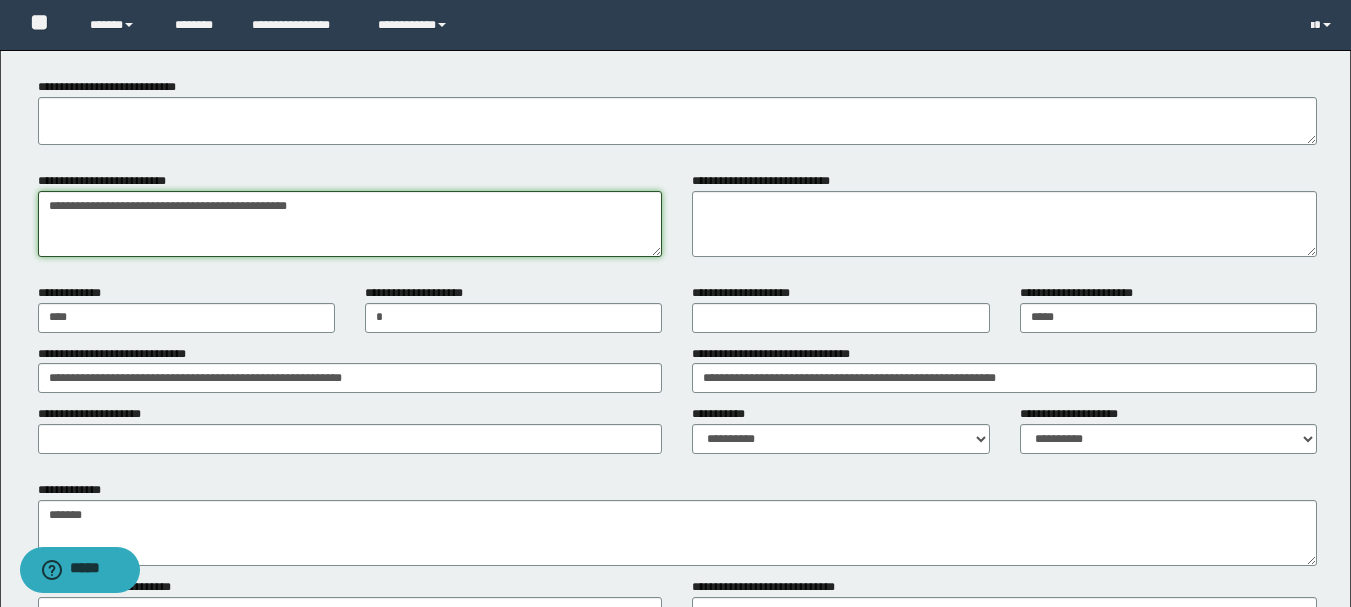 type on "**********" 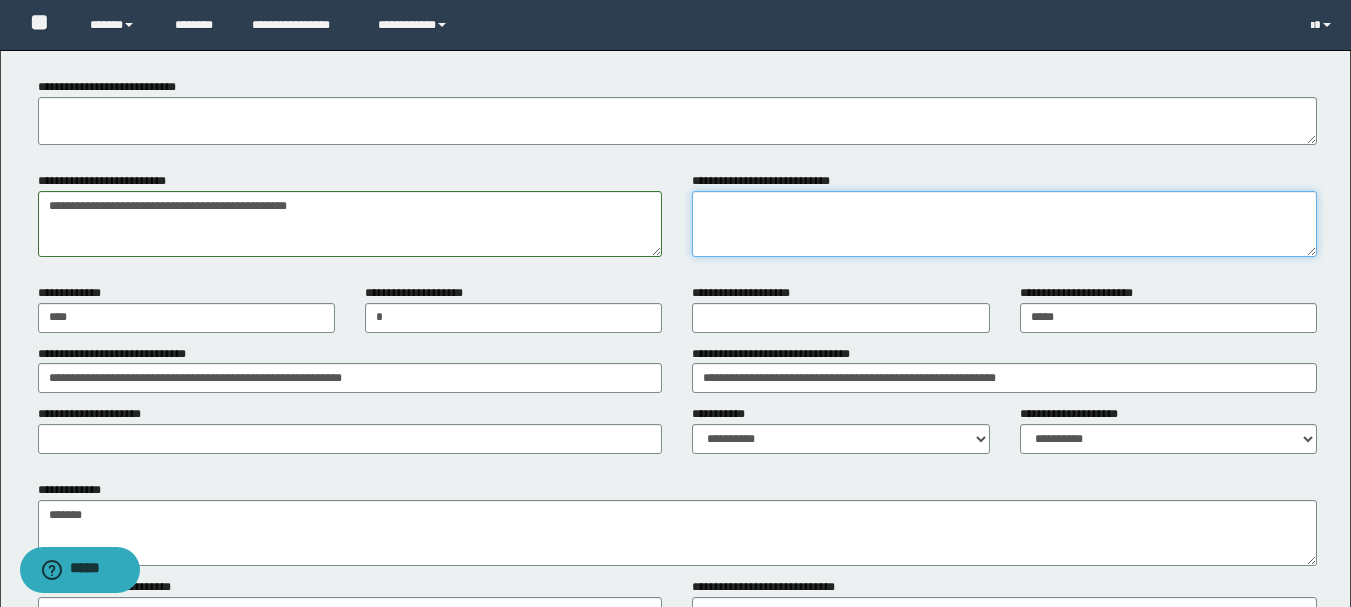 click on "**********" at bounding box center [1004, 224] 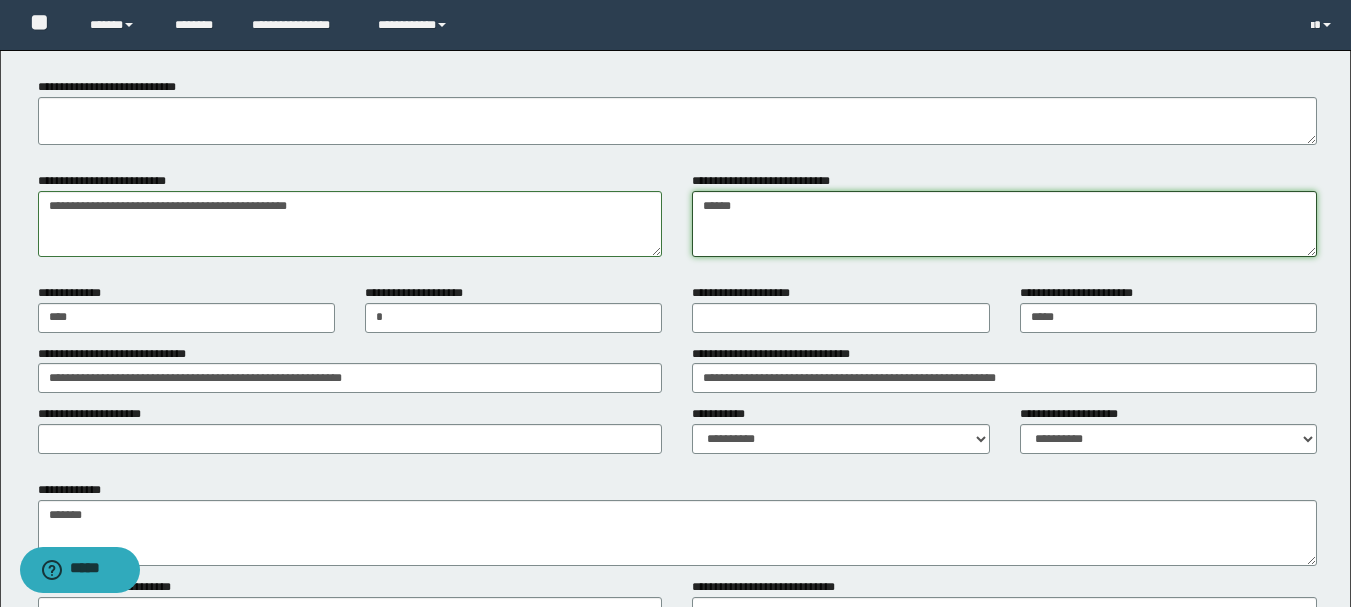 type on "******" 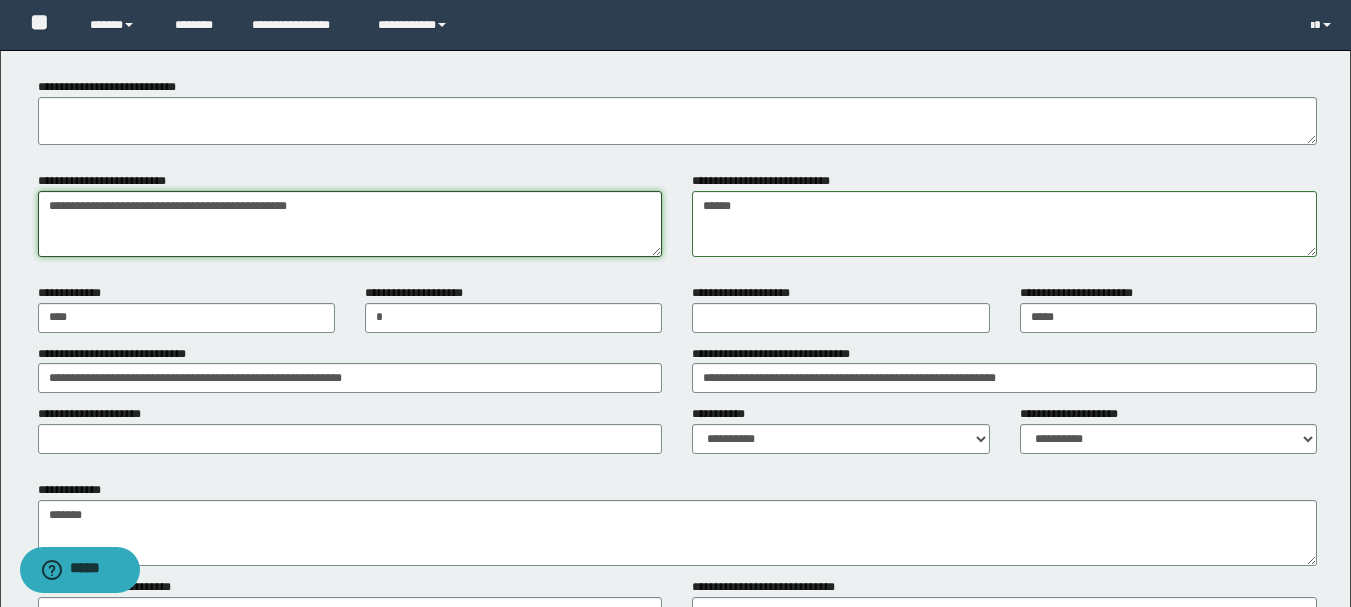 click on "**********" at bounding box center (350, 224) 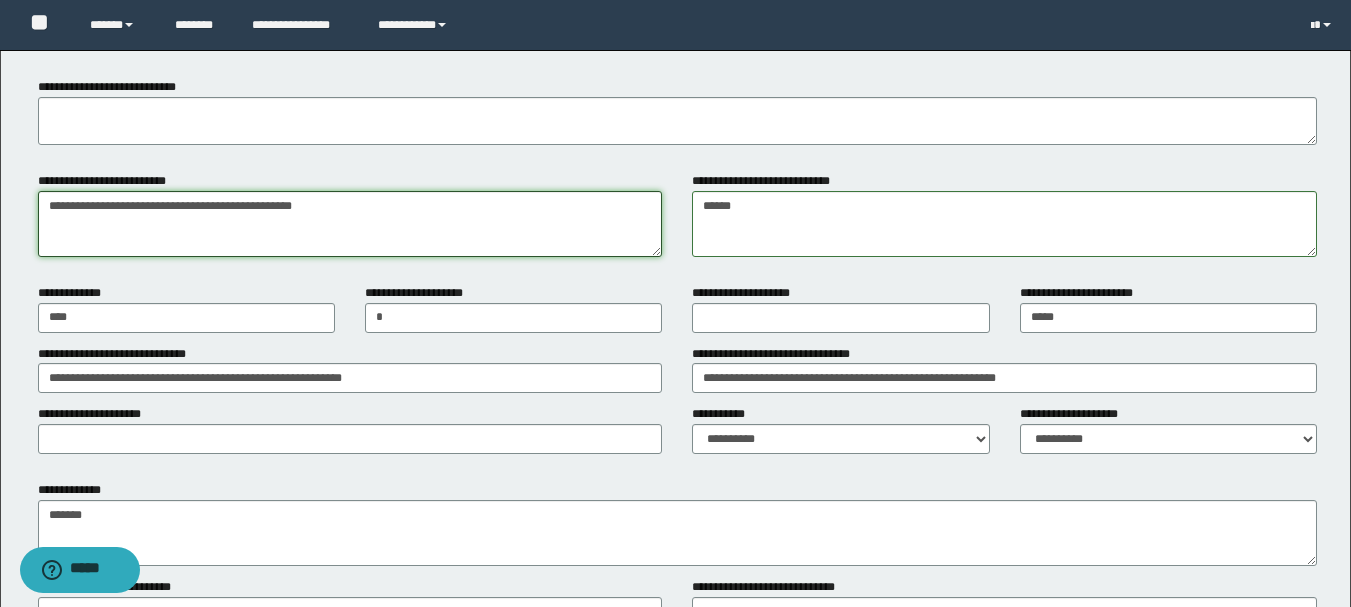 type on "**********" 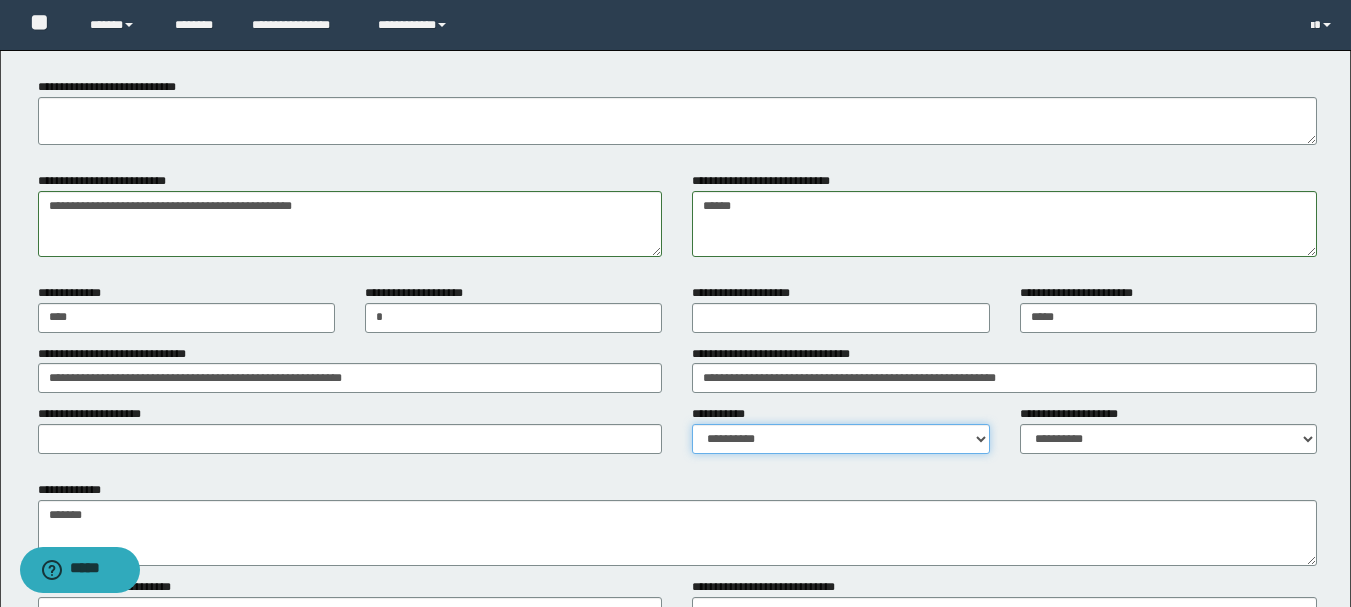 click on "**********" at bounding box center [840, 439] 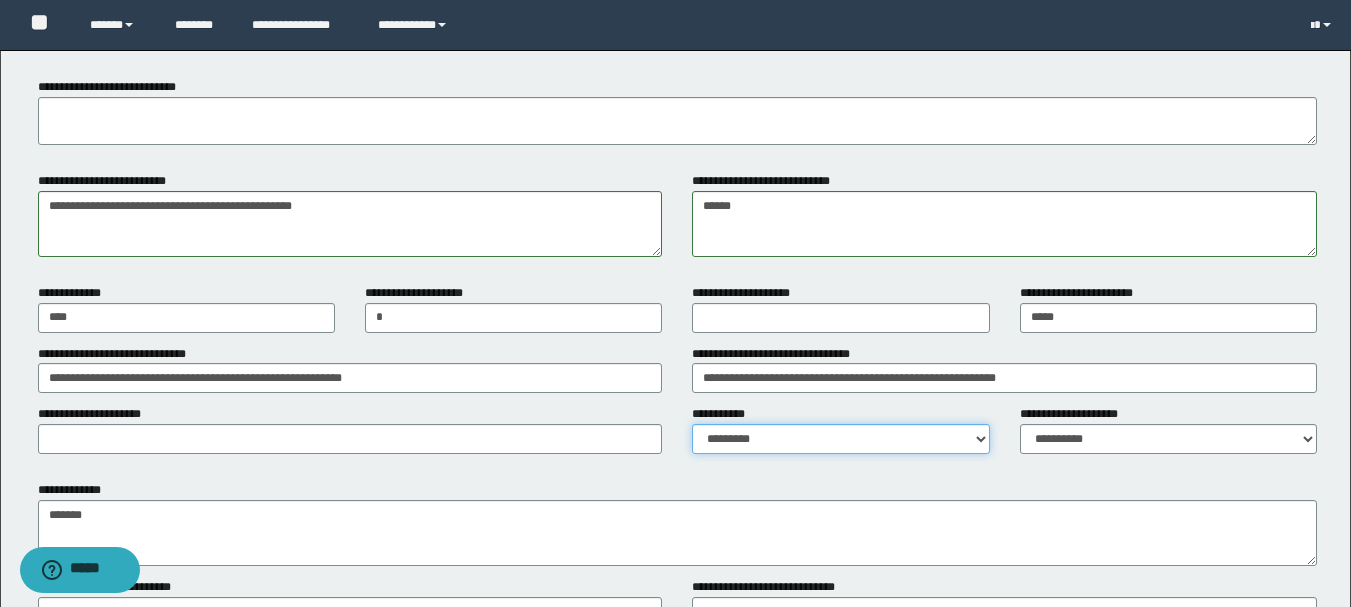 click on "**********" at bounding box center (840, 439) 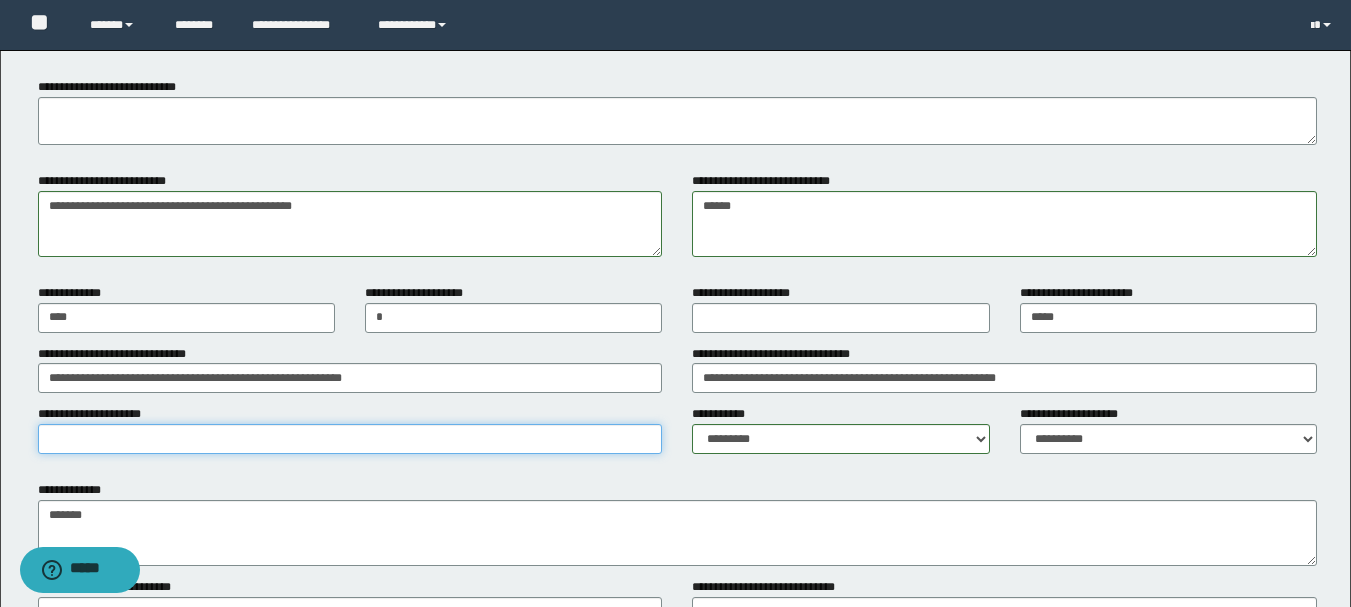 click on "**********" at bounding box center [350, 439] 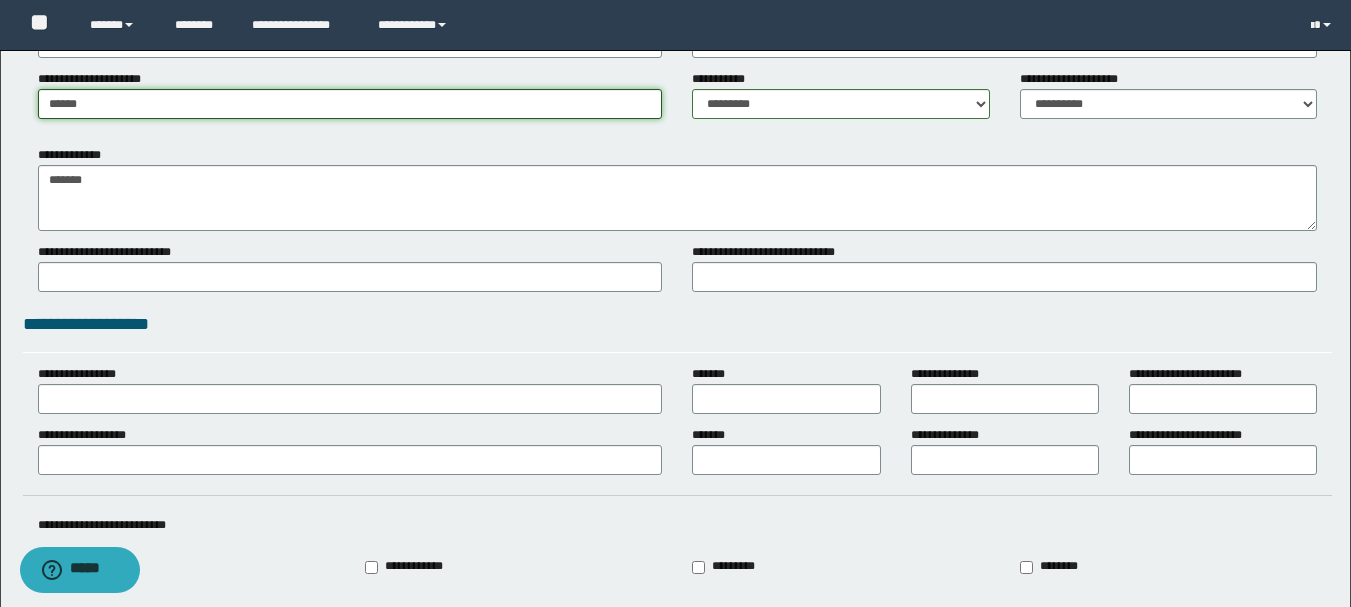 scroll, scrollTop: 1800, scrollLeft: 0, axis: vertical 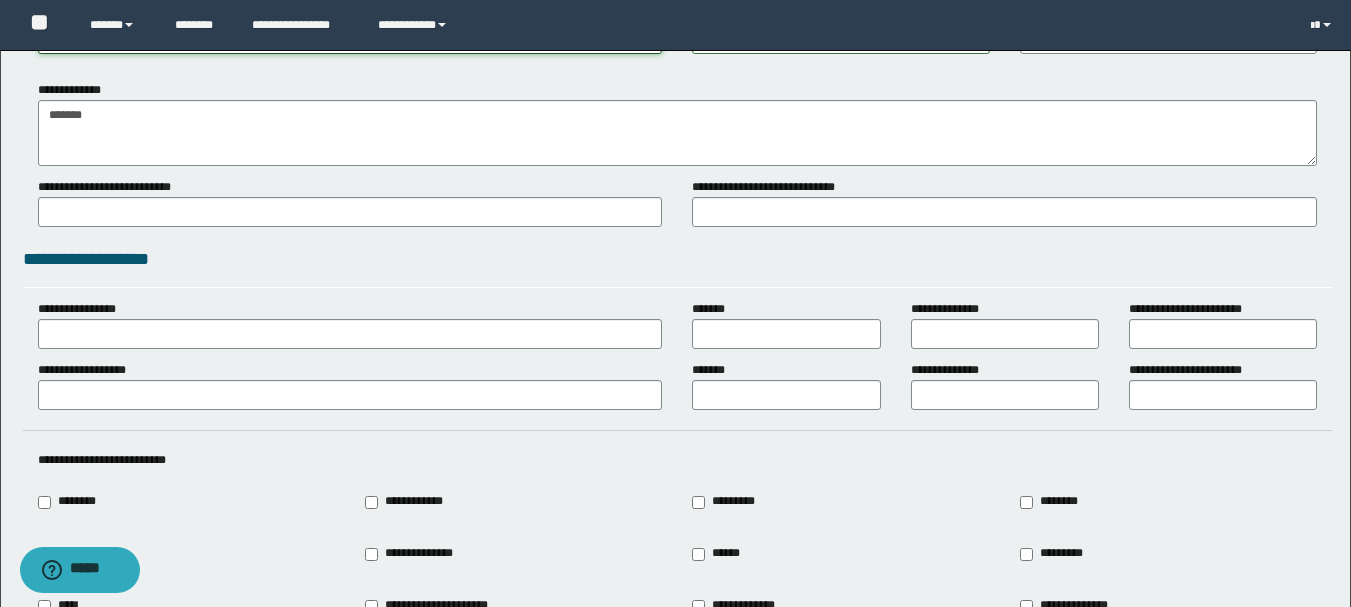 type on "******" 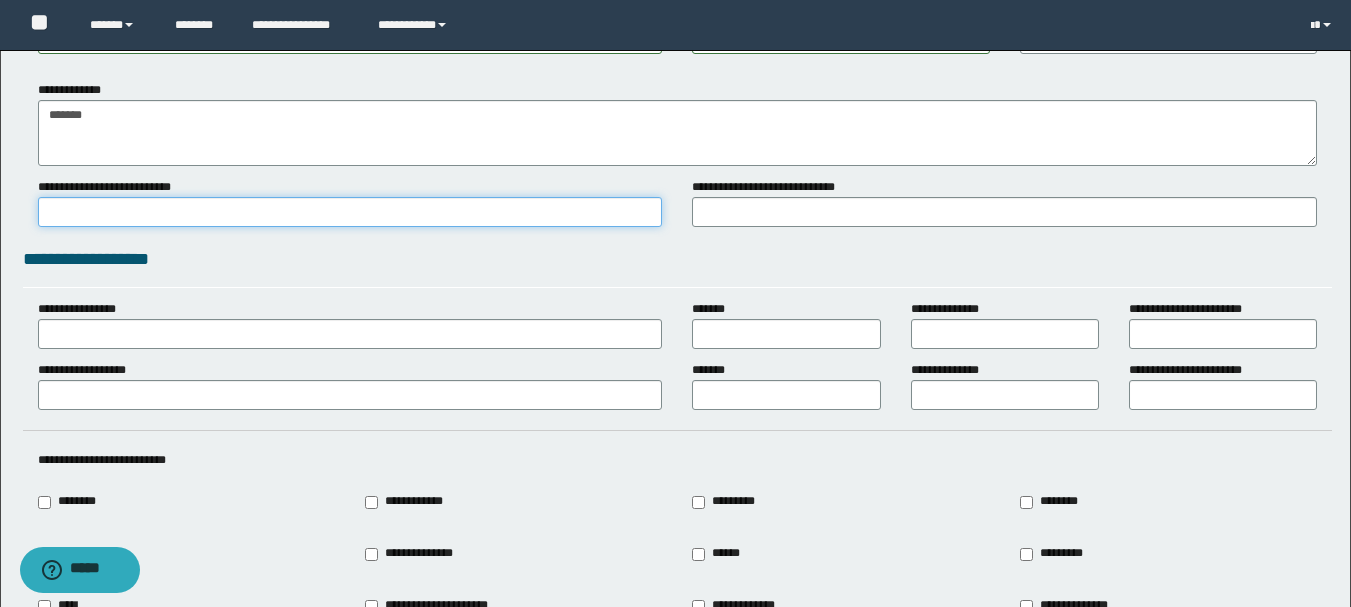 click on "**********" at bounding box center (350, 212) 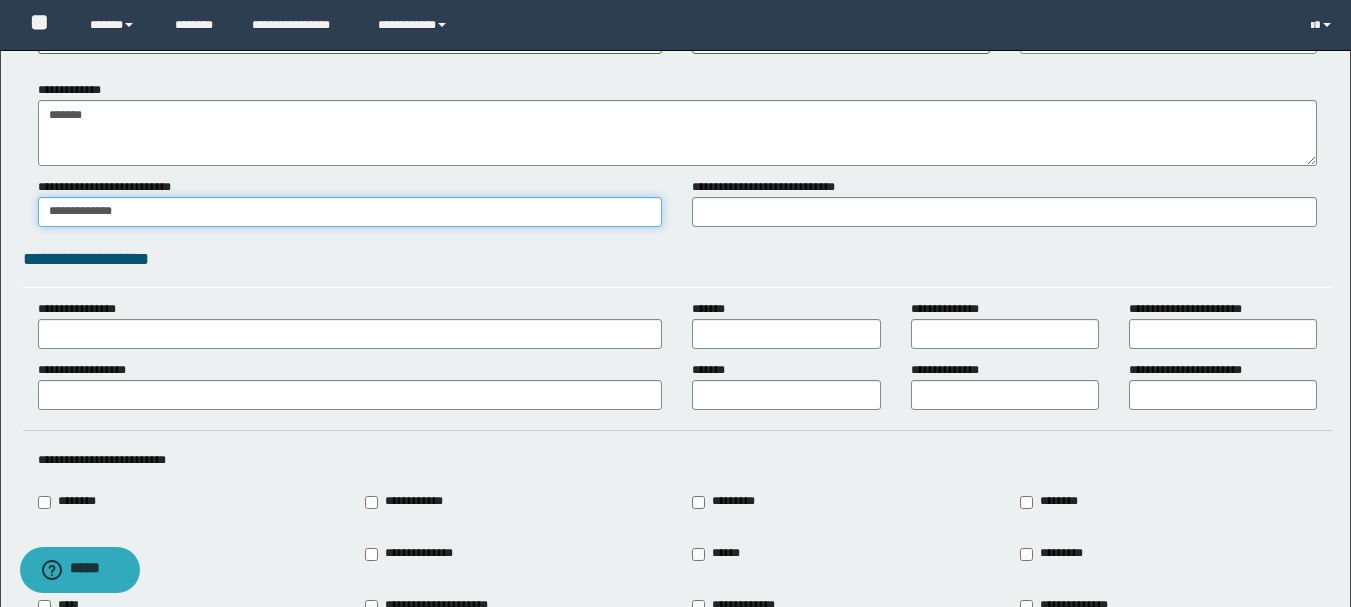 type on "**********" 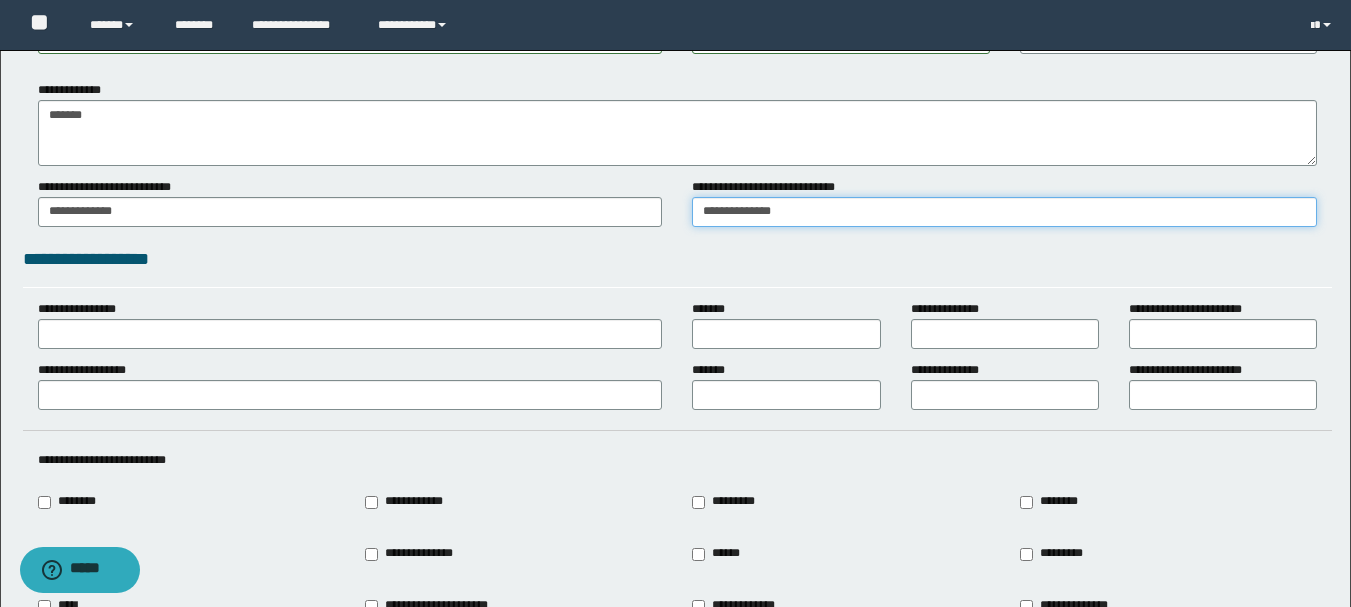 type on "**********" 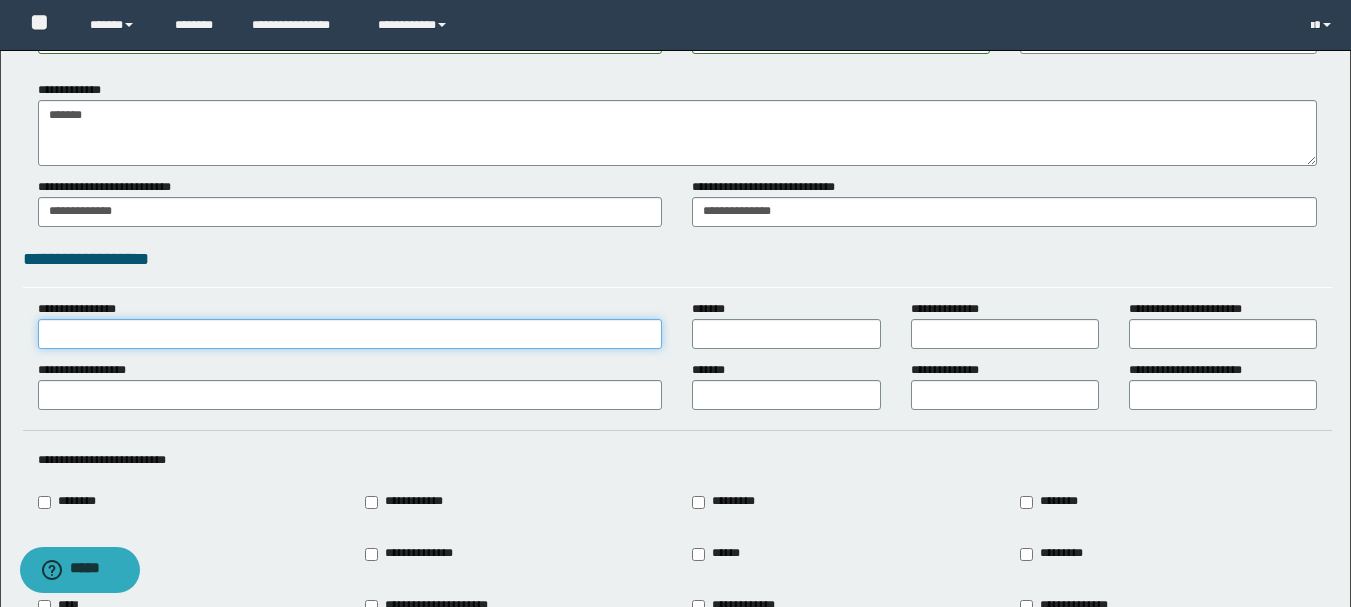 click on "**********" at bounding box center [350, 334] 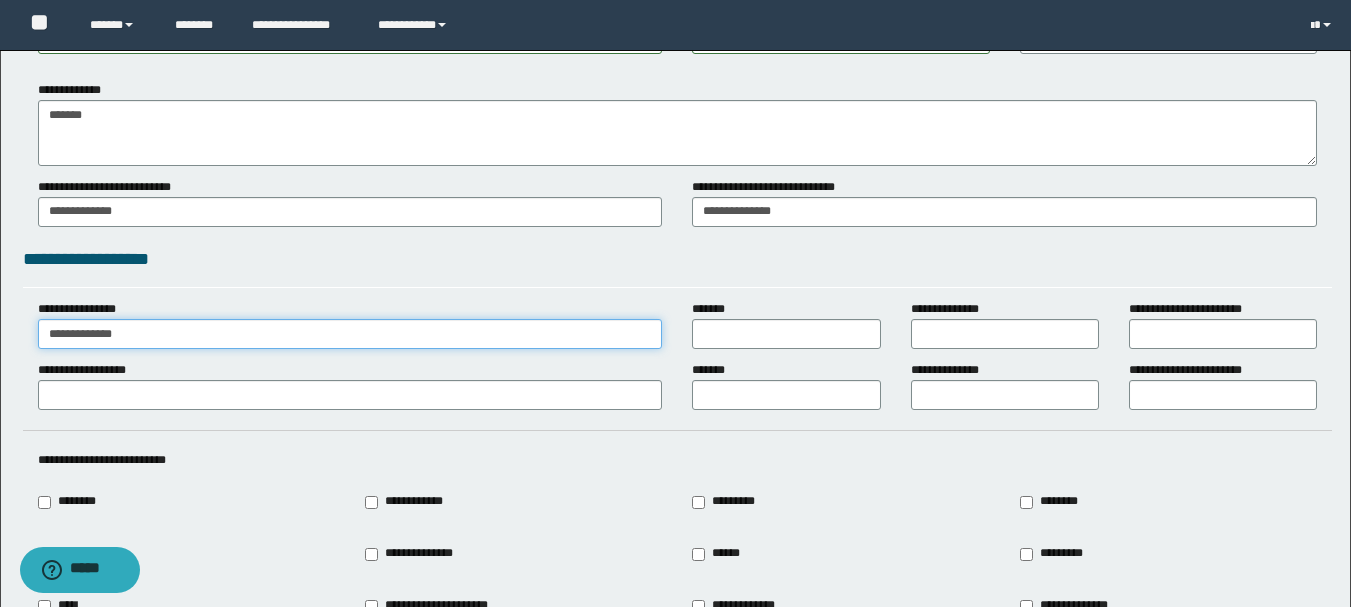 type on "**********" 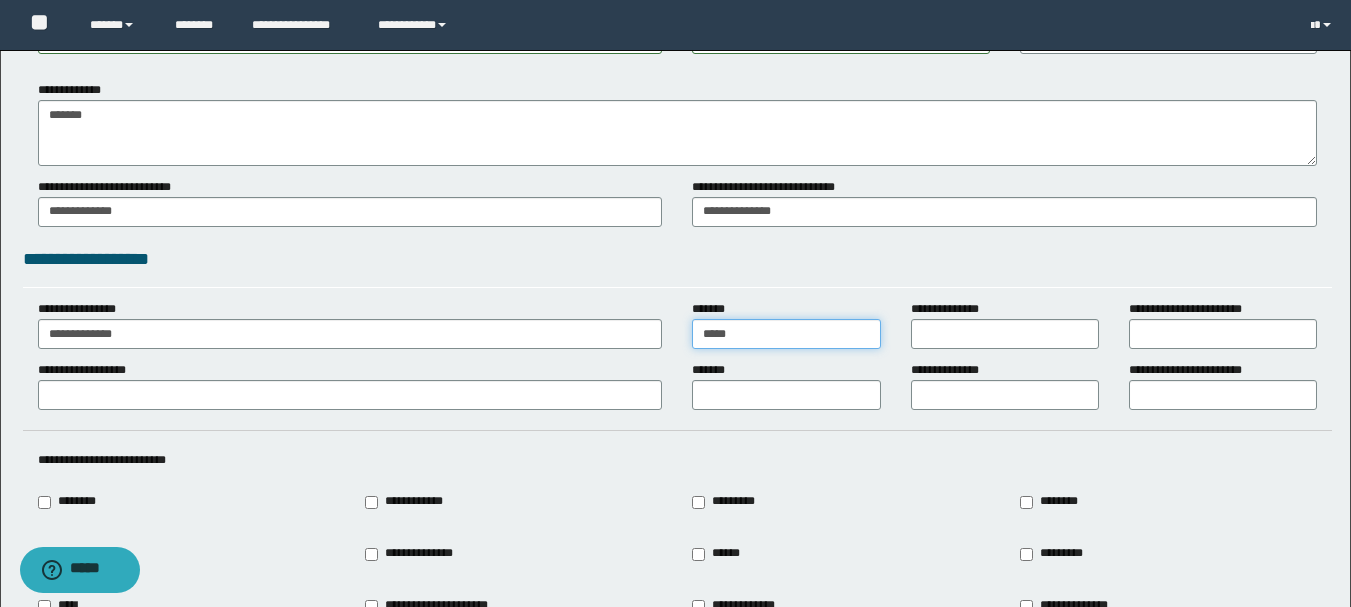type on "*****" 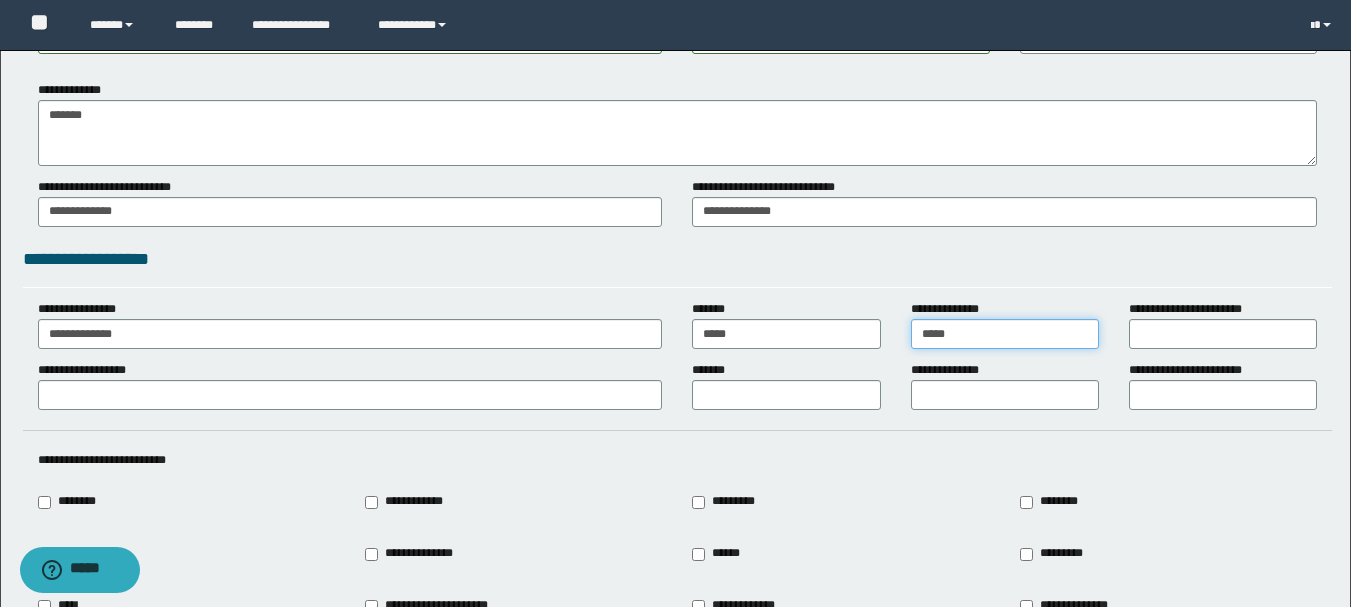 type on "*****" 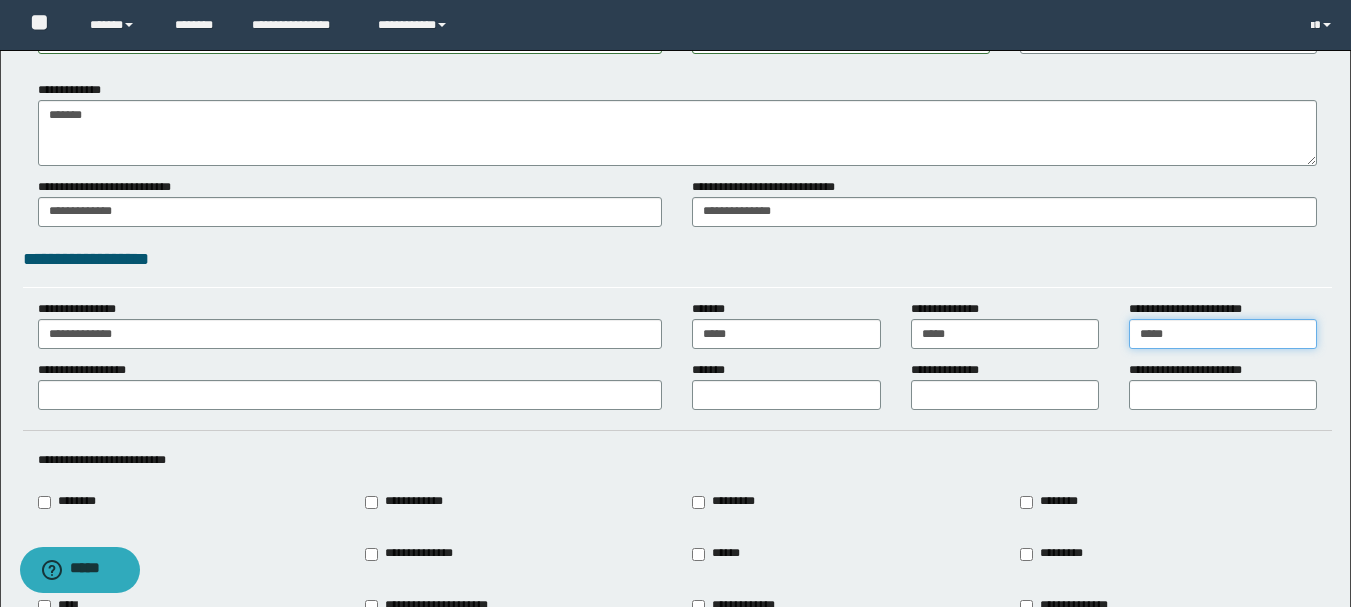 type on "*****" 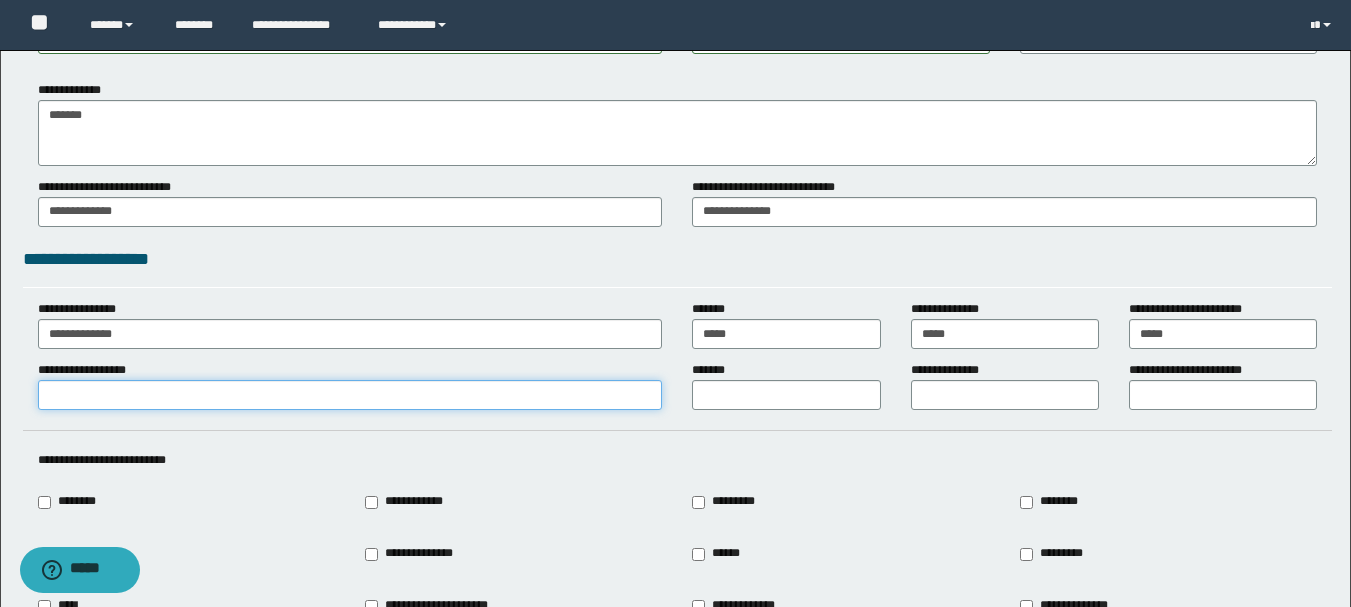click on "**********" at bounding box center [350, 395] 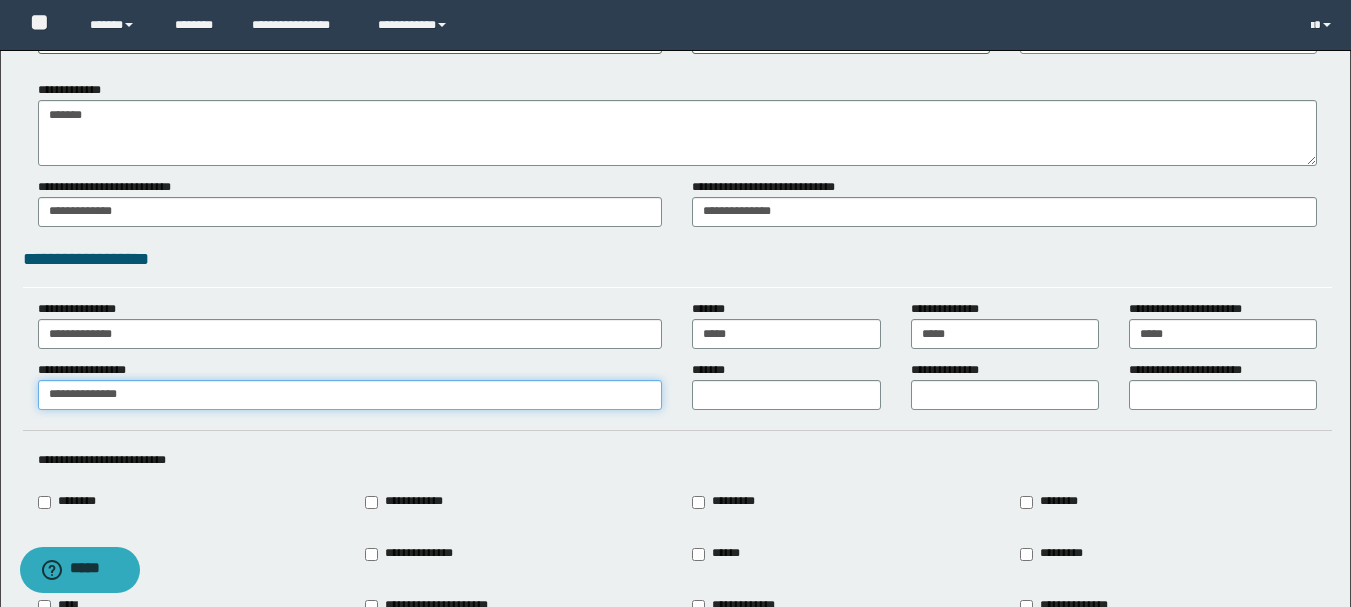 type on "**********" 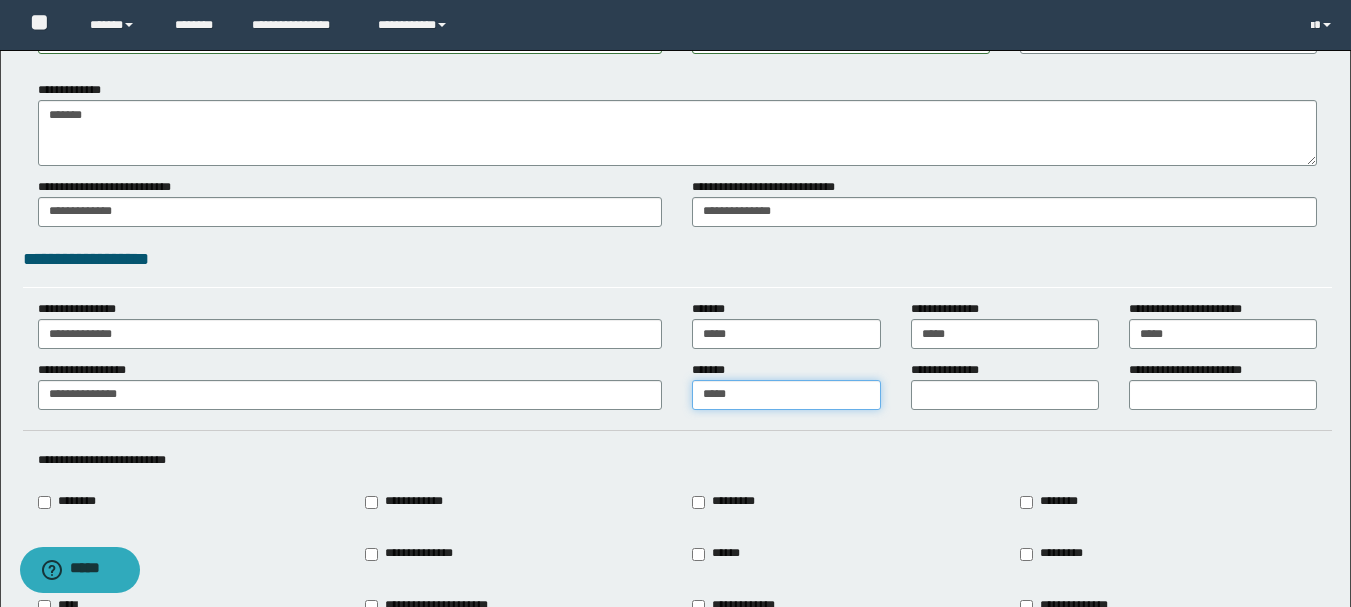 type on "*****" 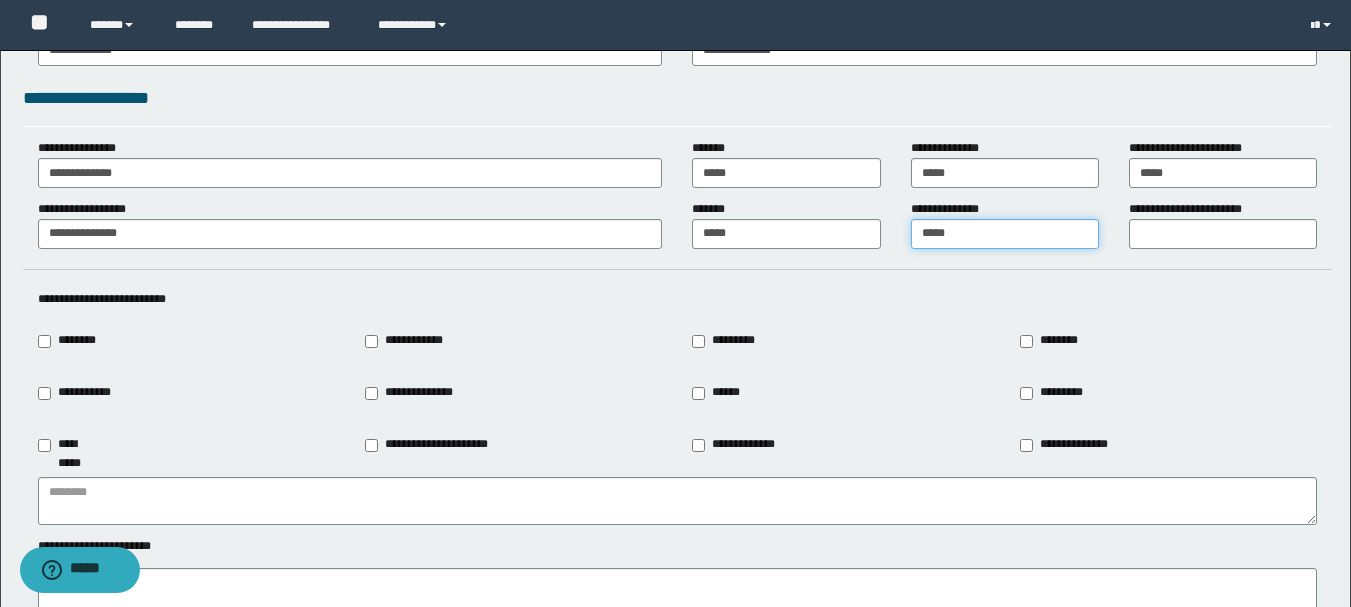 scroll, scrollTop: 2000, scrollLeft: 0, axis: vertical 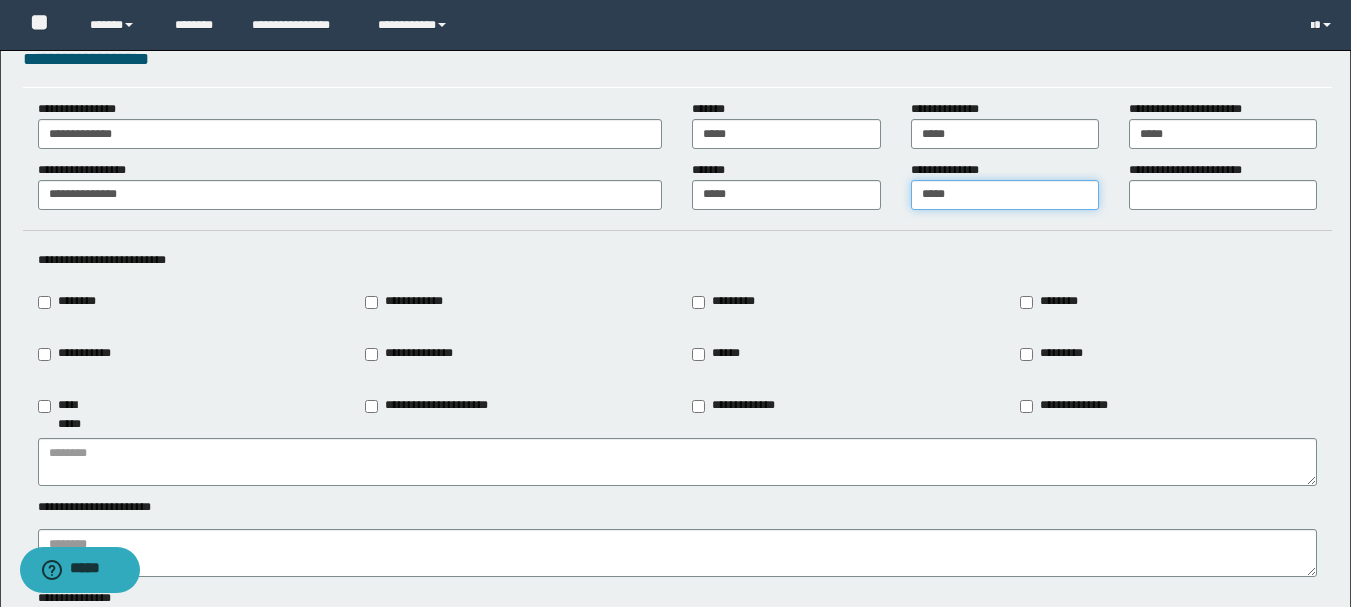 type on "*****" 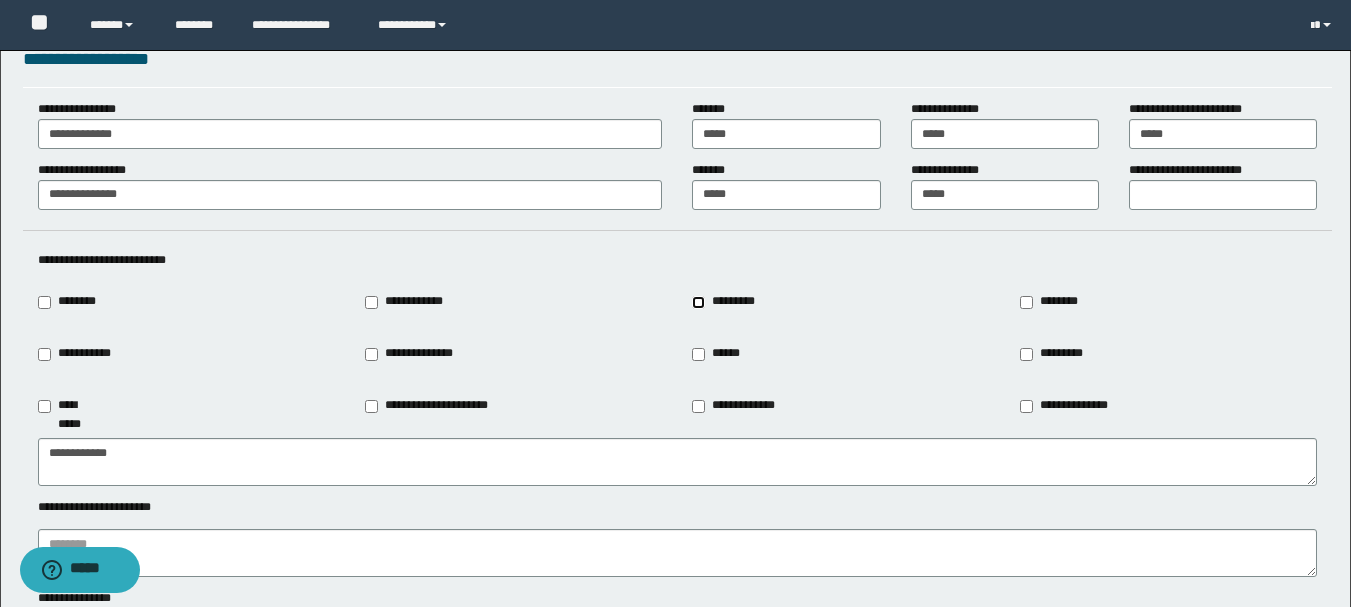 type on "**********" 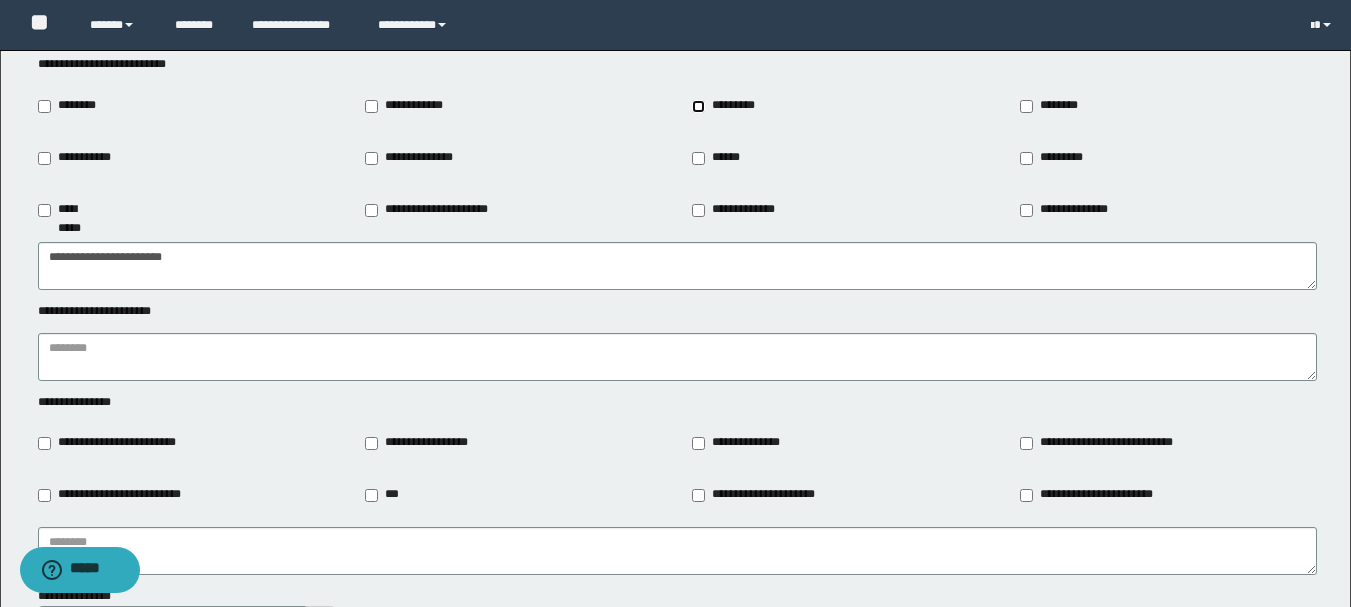 scroll, scrollTop: 2200, scrollLeft: 0, axis: vertical 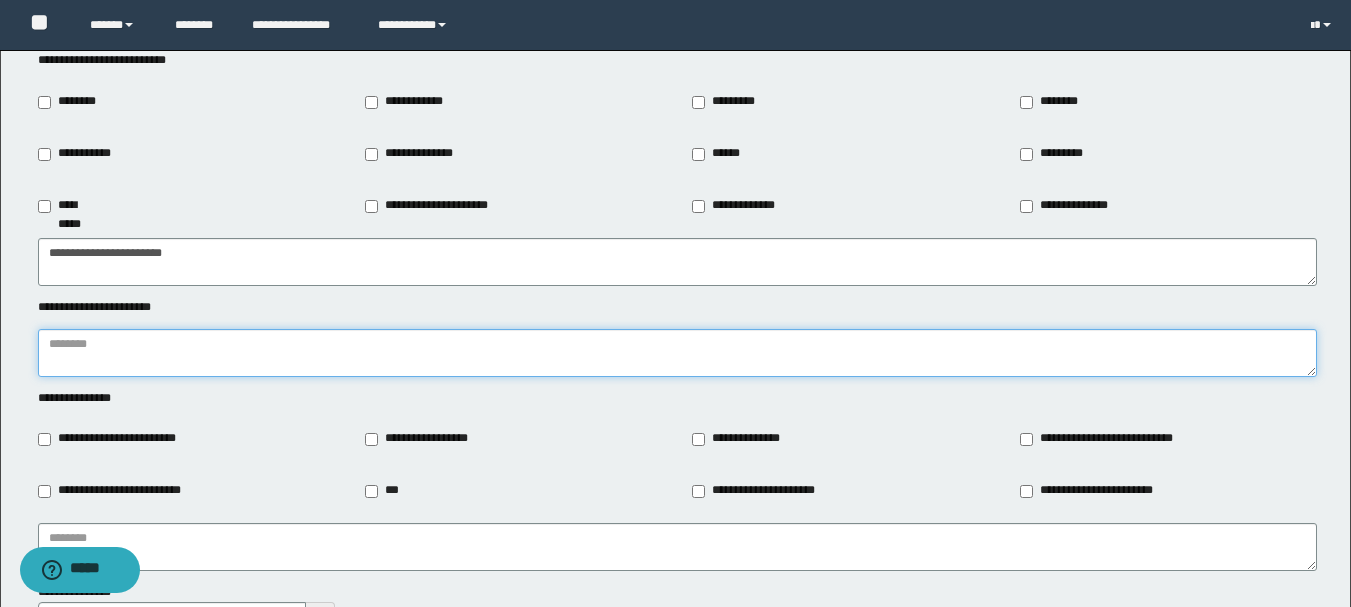 click at bounding box center (677, 353) 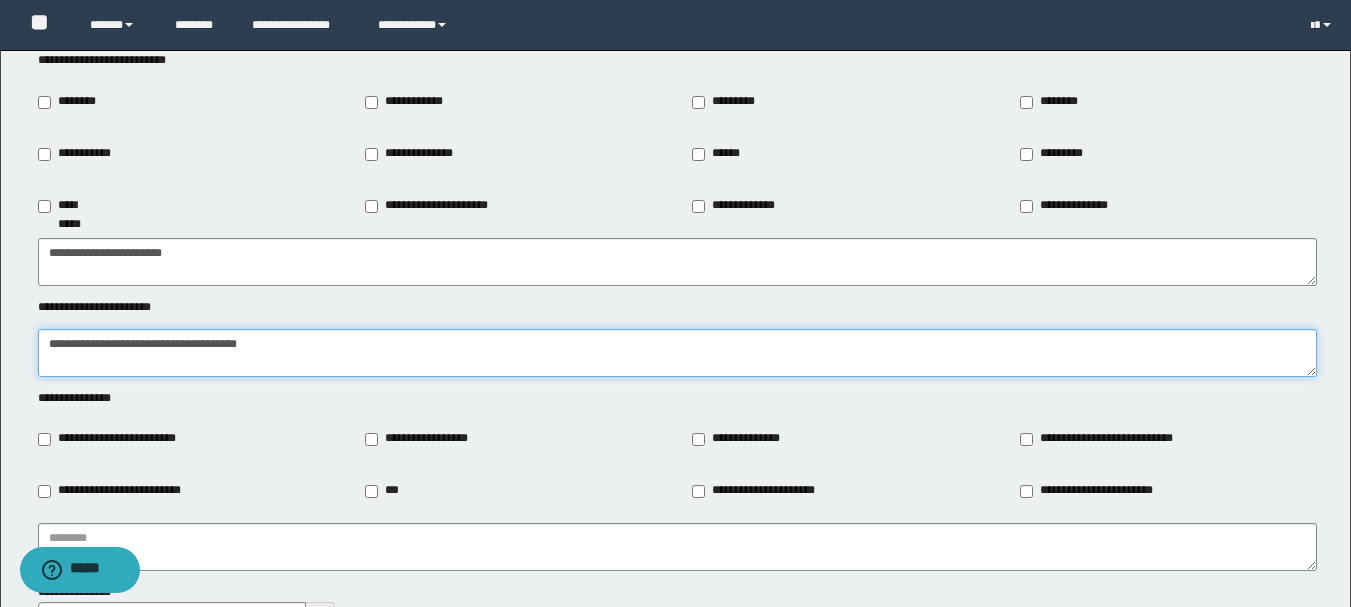 paste on "**********" 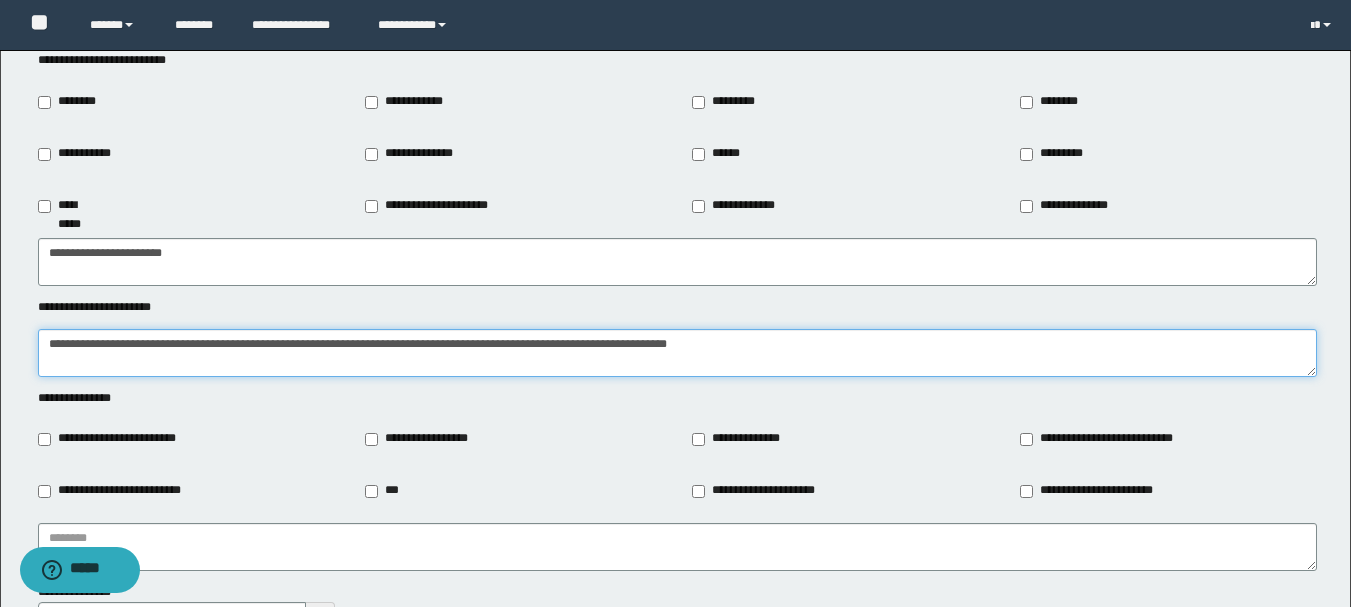 drag, startPoint x: 884, startPoint y: 346, endPoint x: 20, endPoint y: 348, distance: 864.0023 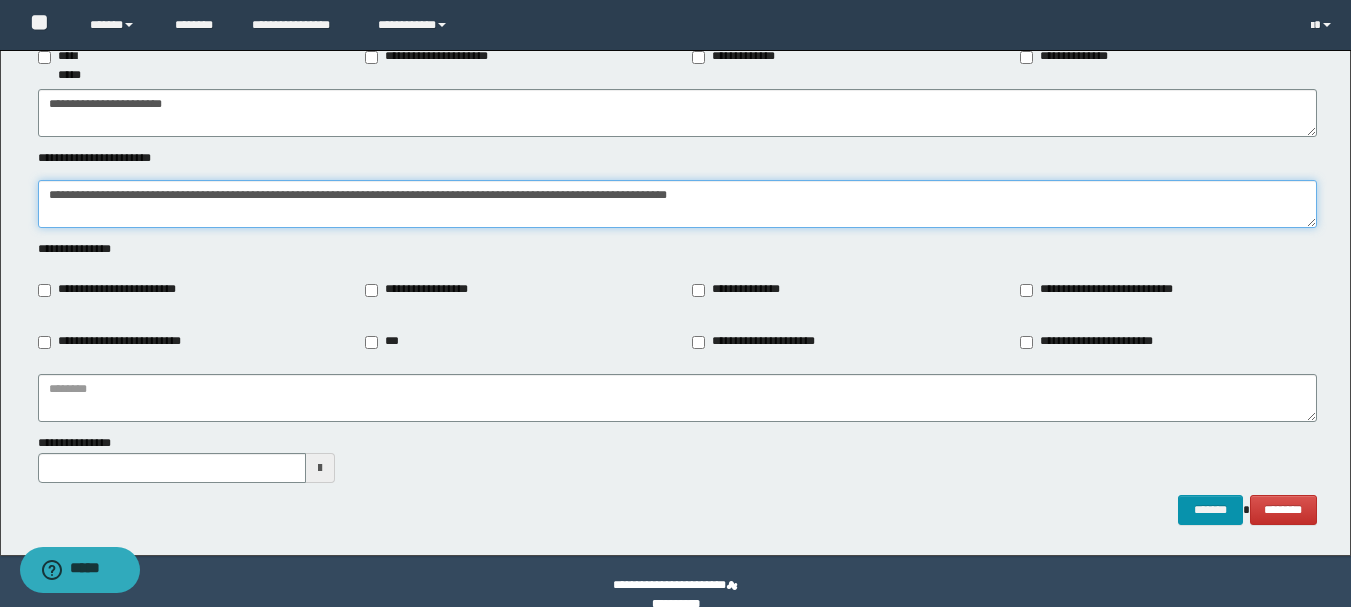scroll, scrollTop: 2376, scrollLeft: 0, axis: vertical 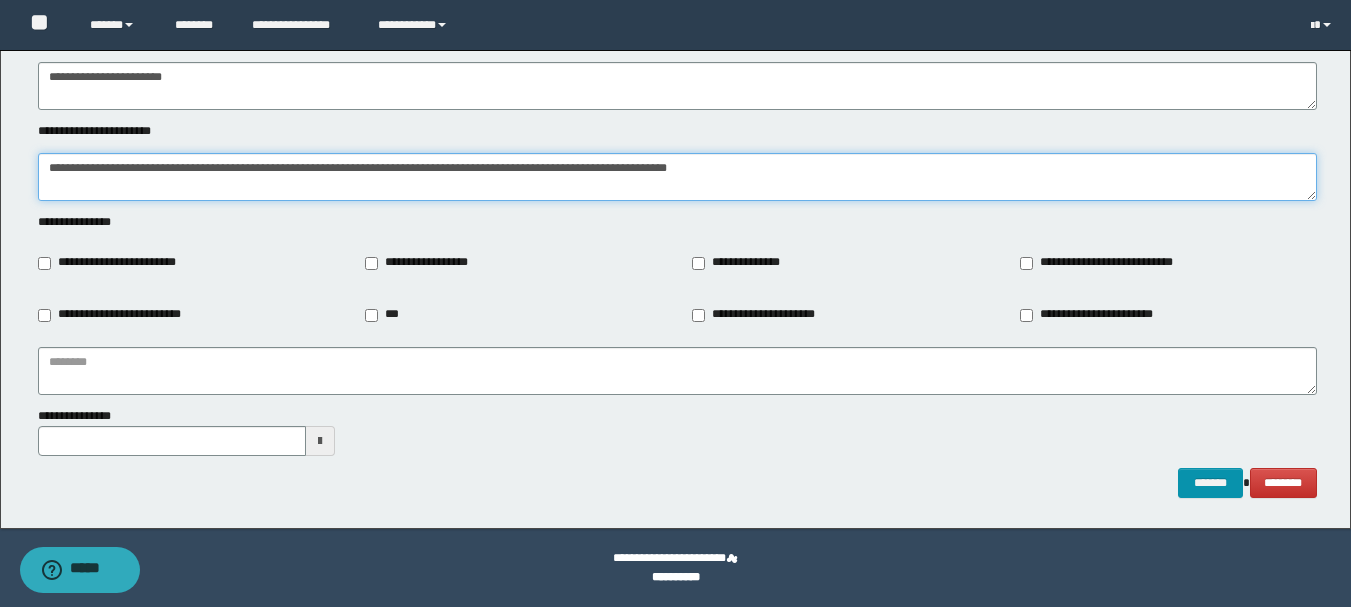 type 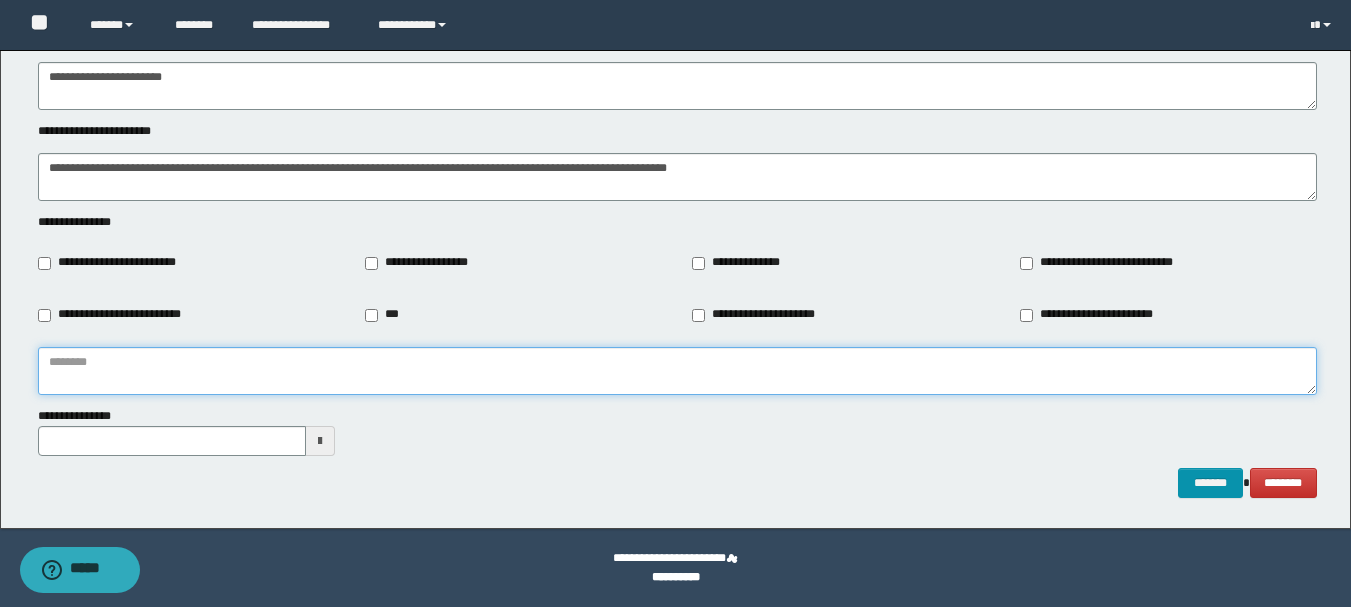 click at bounding box center [677, 371] 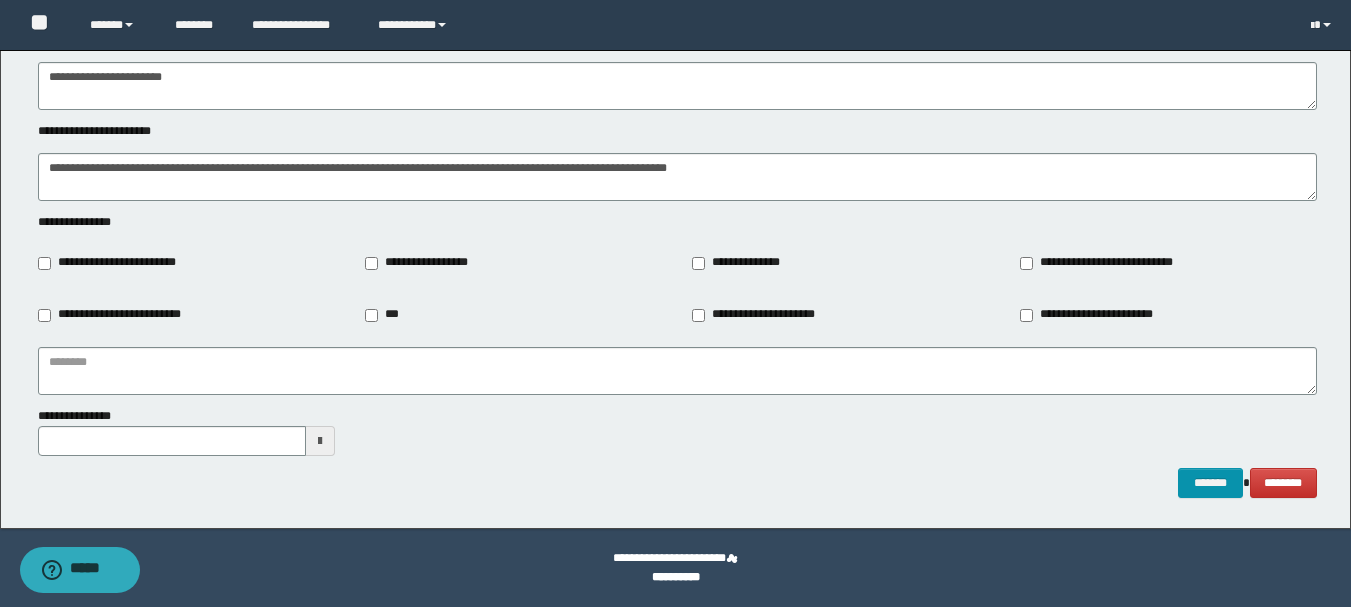 click on "**********" at bounding box center (116, 263) 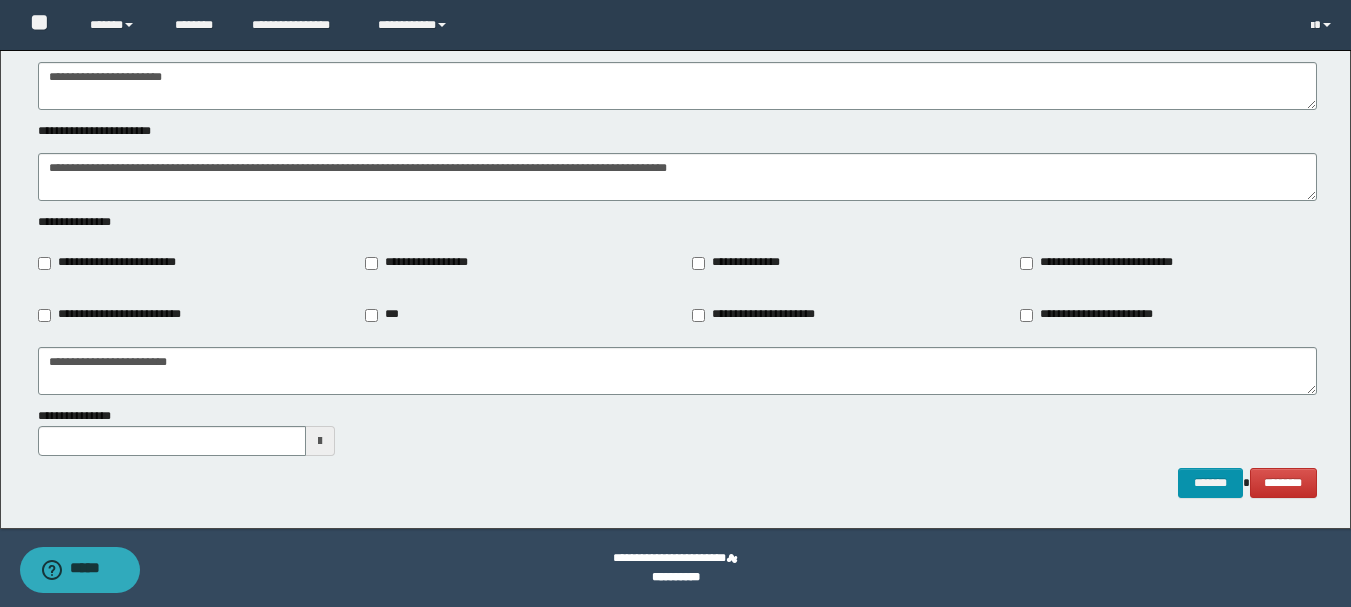 click on "**********" at bounding box center [420, 263] 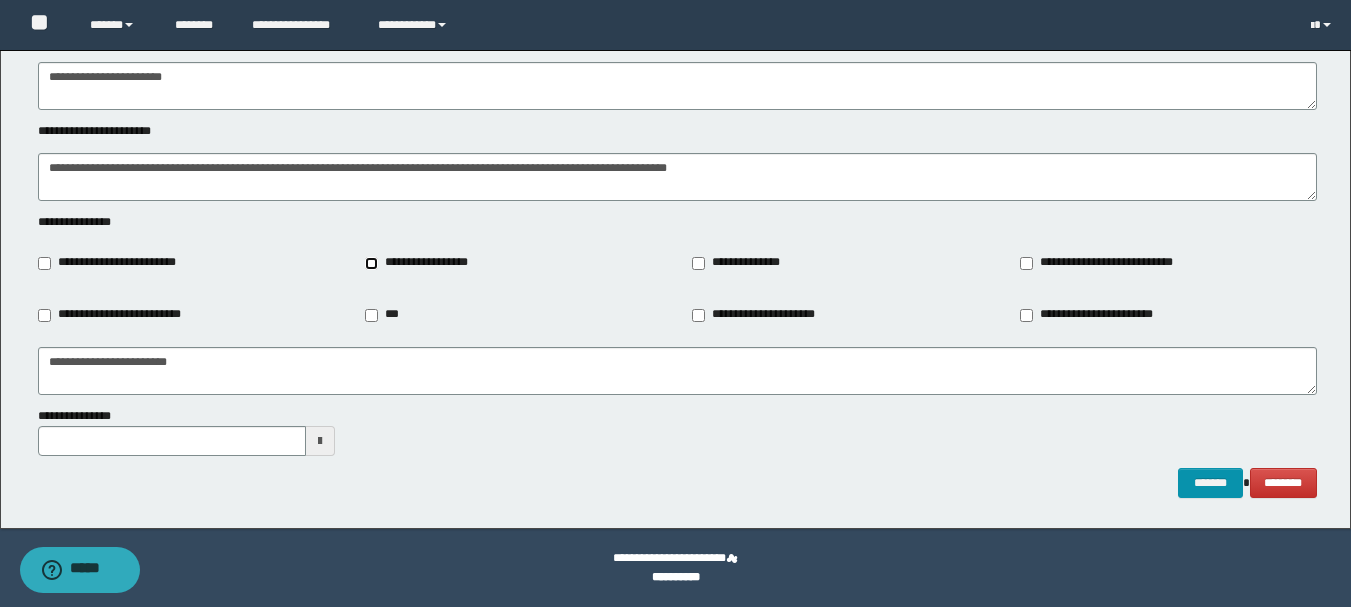 type on "**********" 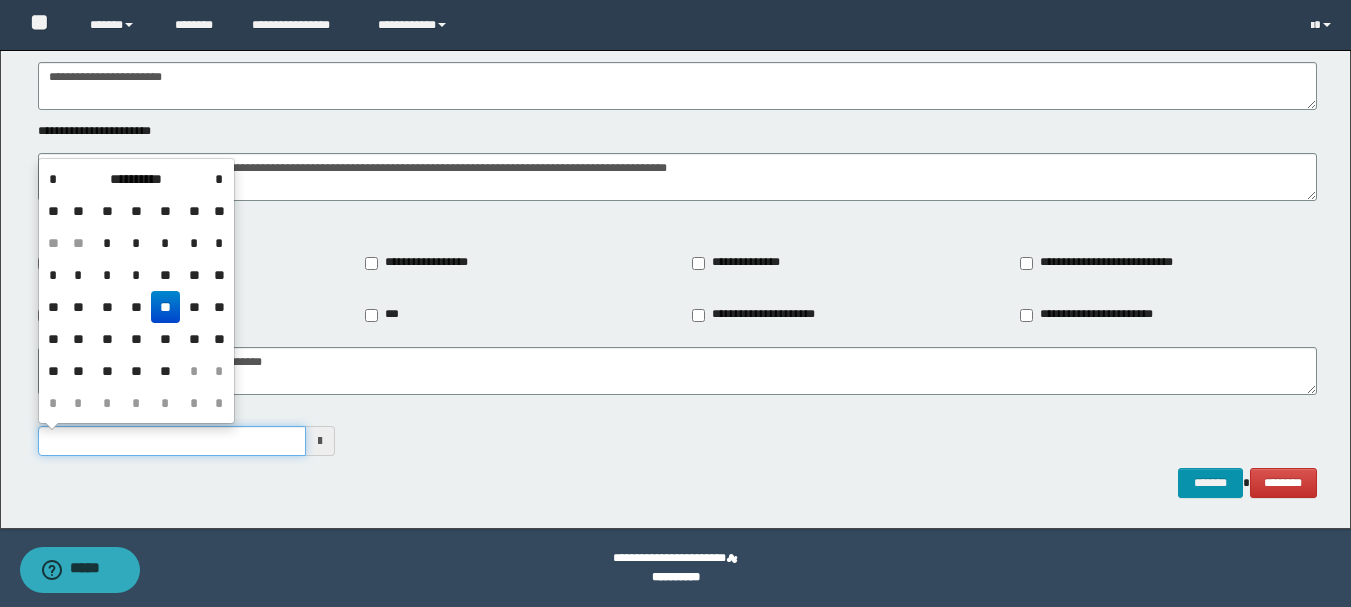 click on "**********" at bounding box center [172, 441] 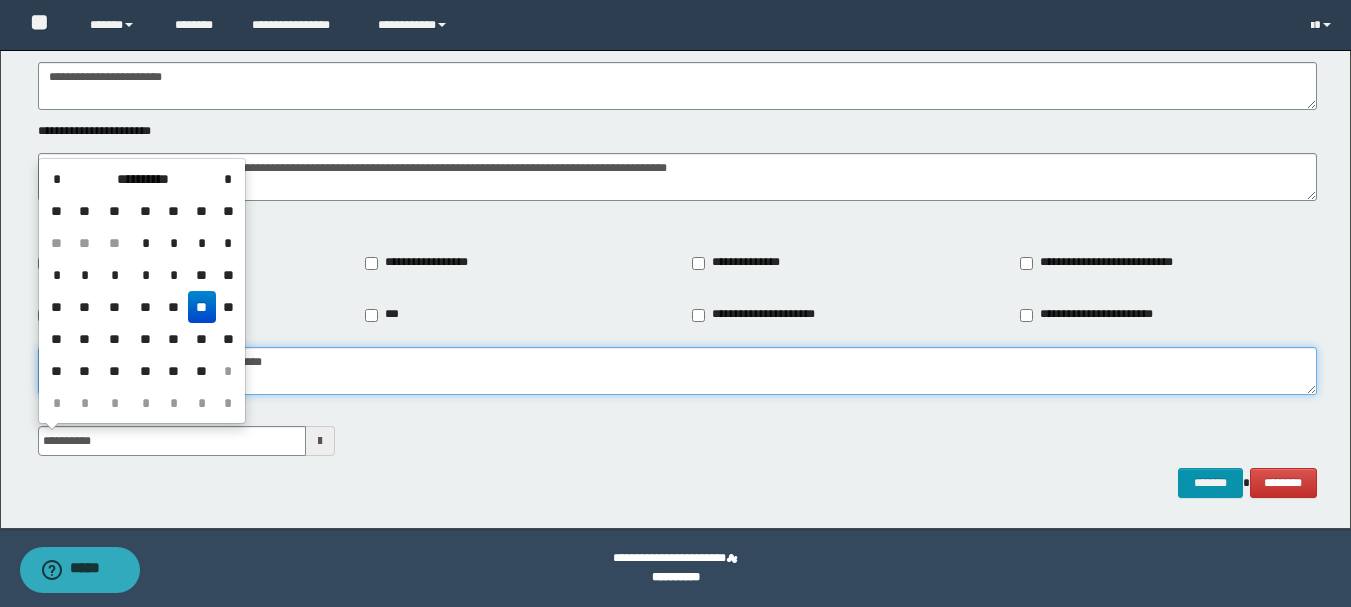 type on "**********" 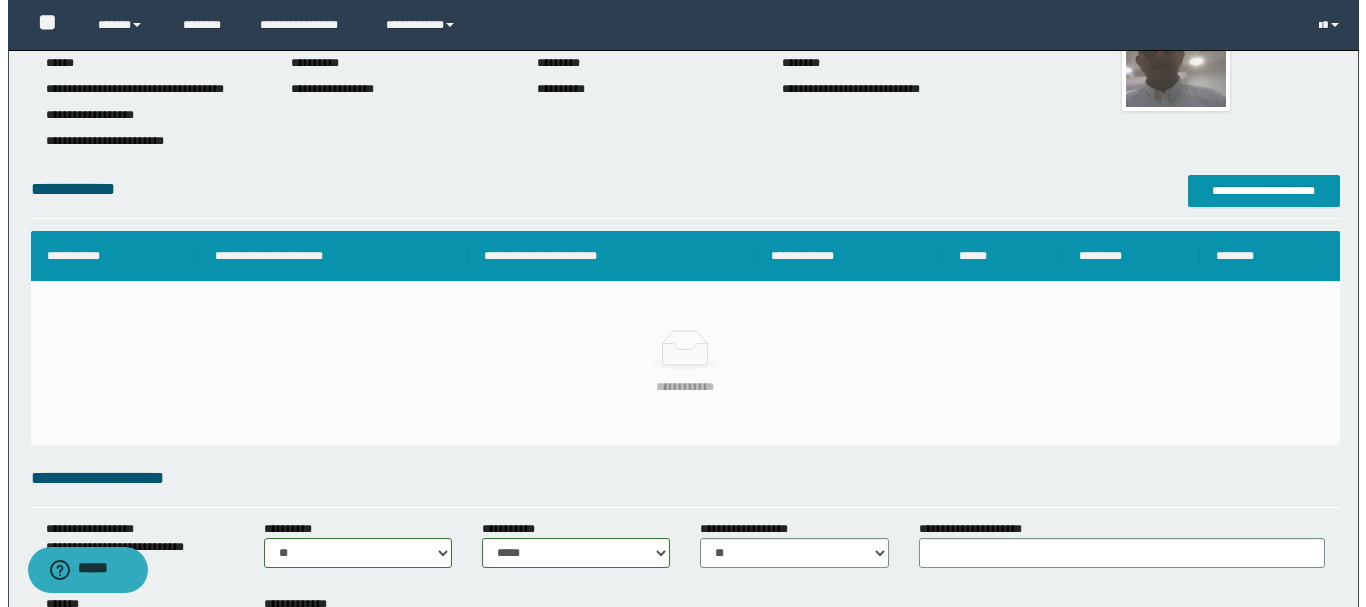scroll, scrollTop: 0, scrollLeft: 0, axis: both 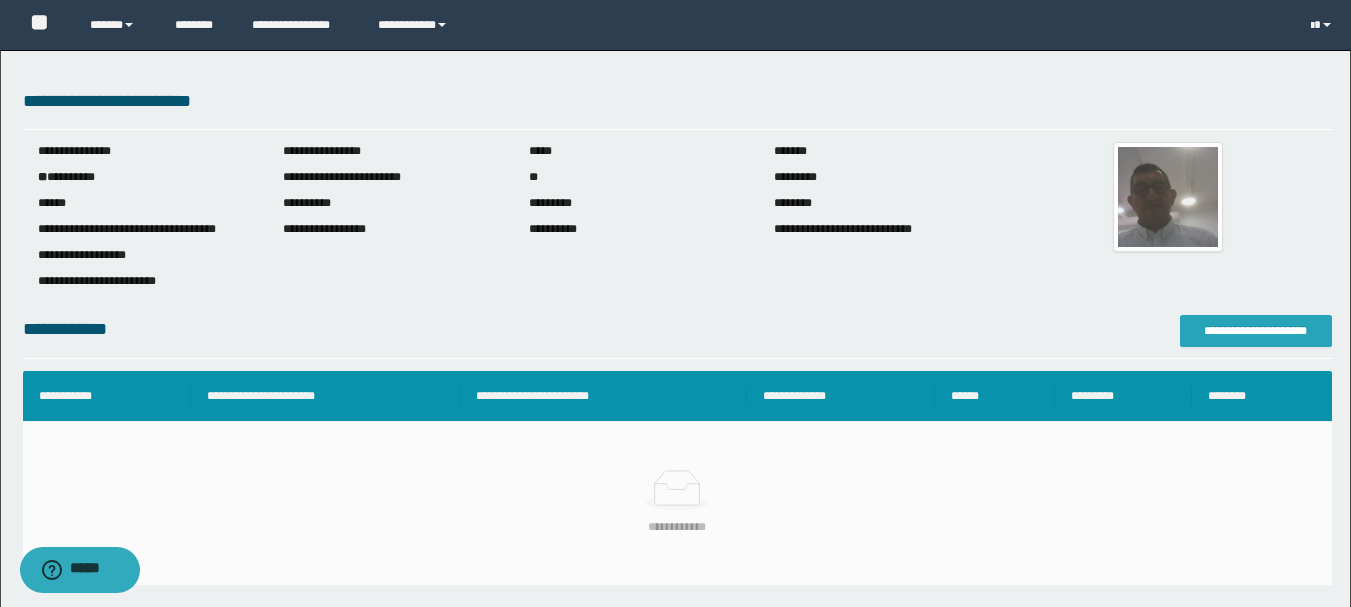 click on "**********" at bounding box center [1256, 331] 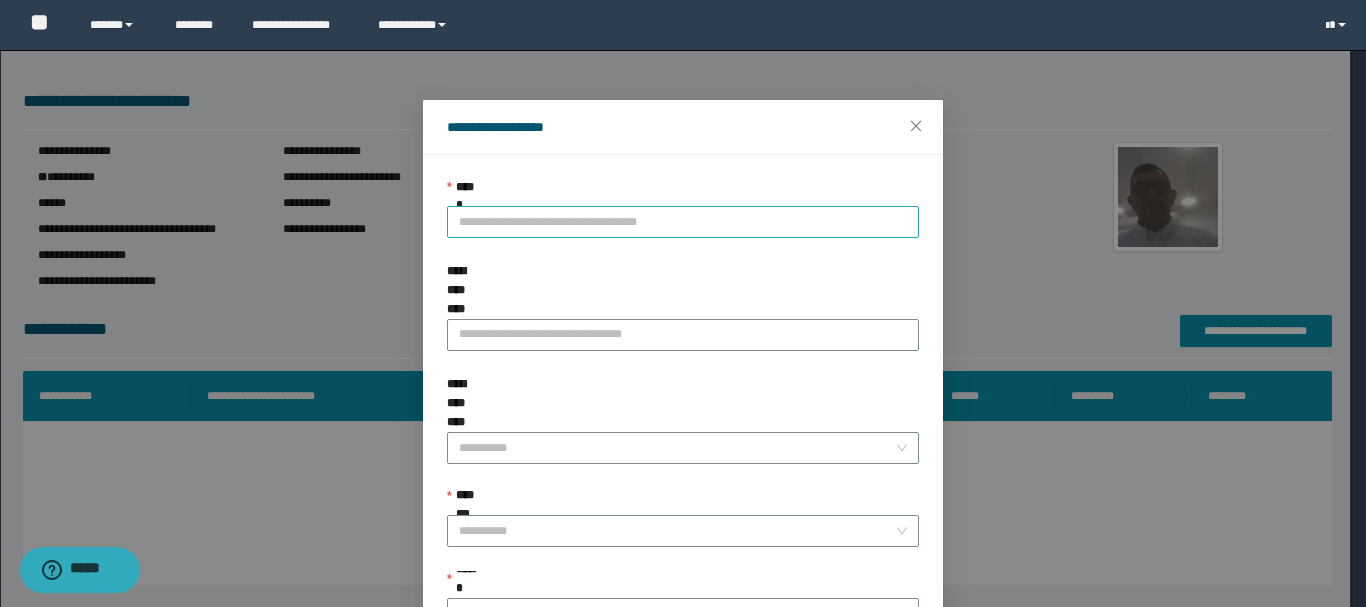 click on "**********" at bounding box center (683, 222) 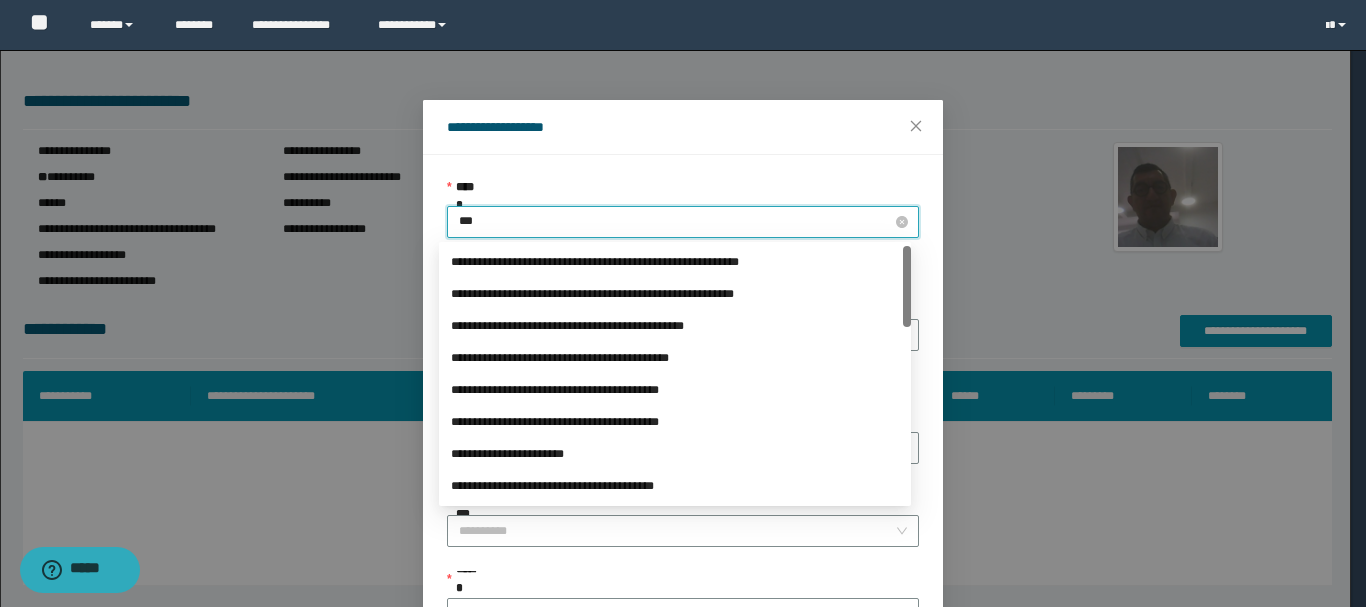 type on "****" 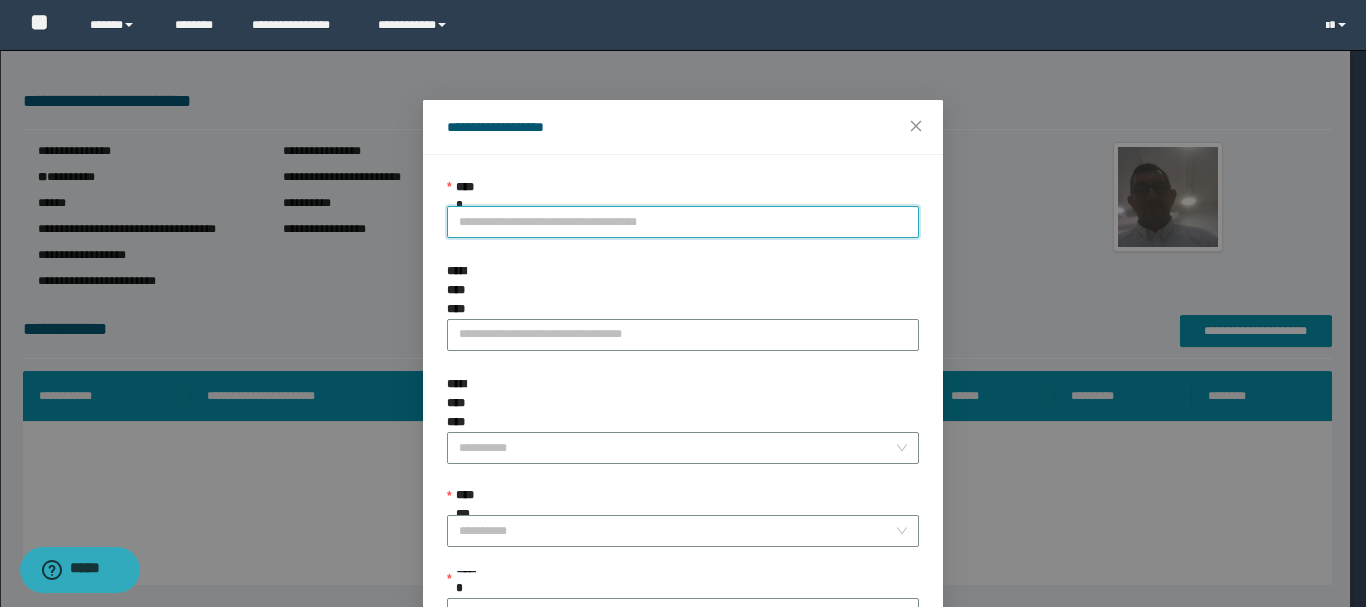 click on "**********" at bounding box center [683, 222] 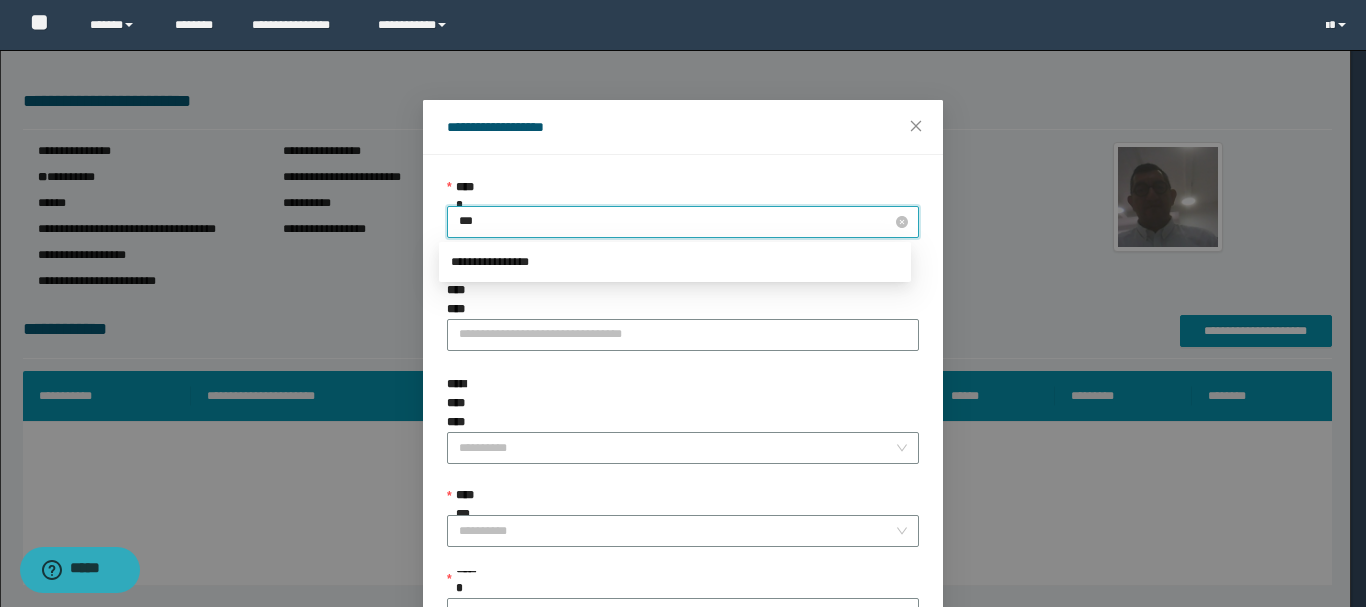 type on "****" 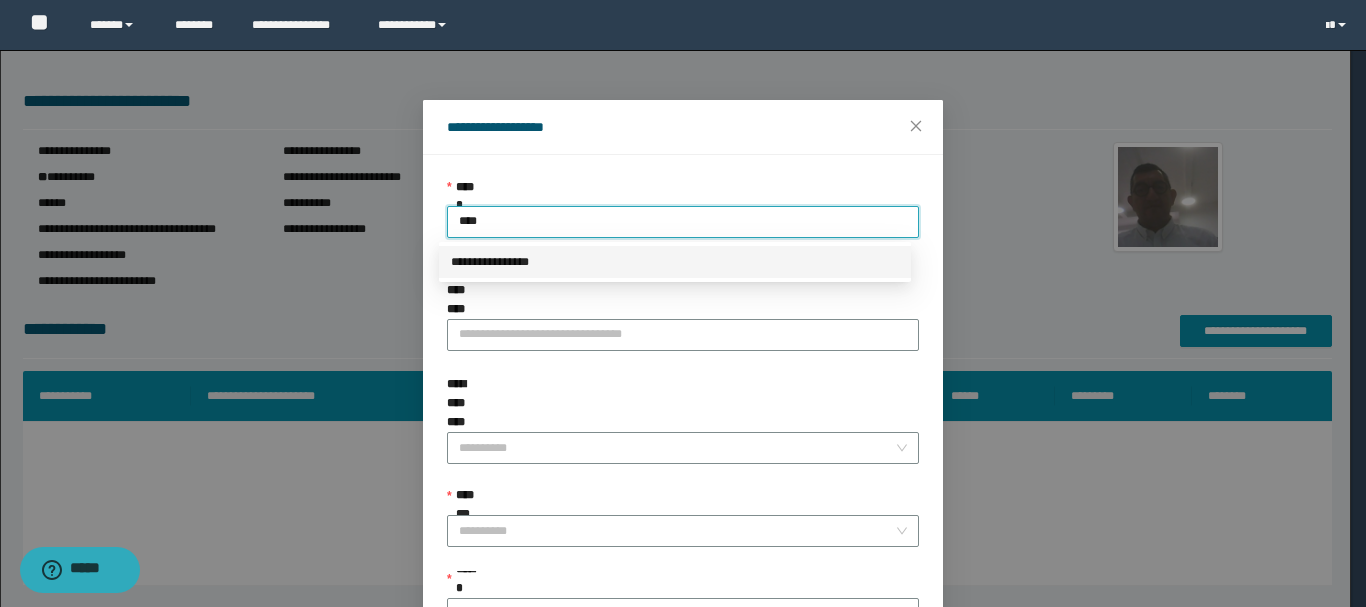 click on "**********" at bounding box center [675, 262] 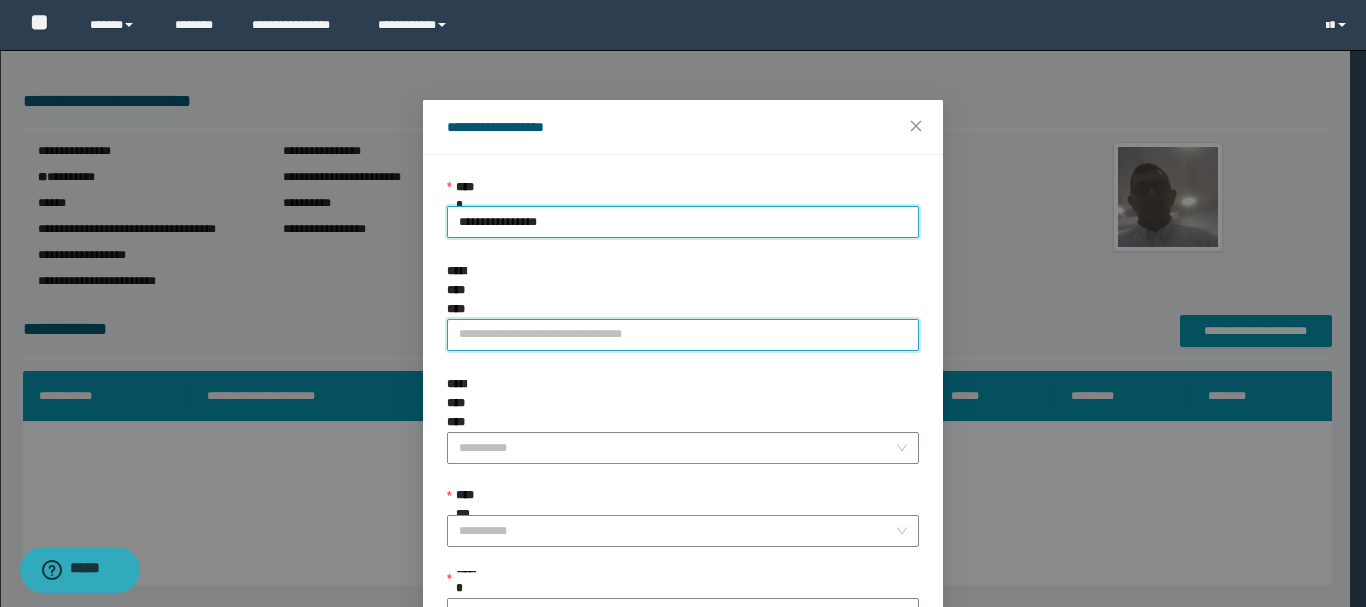 click on "**********" at bounding box center [683, 335] 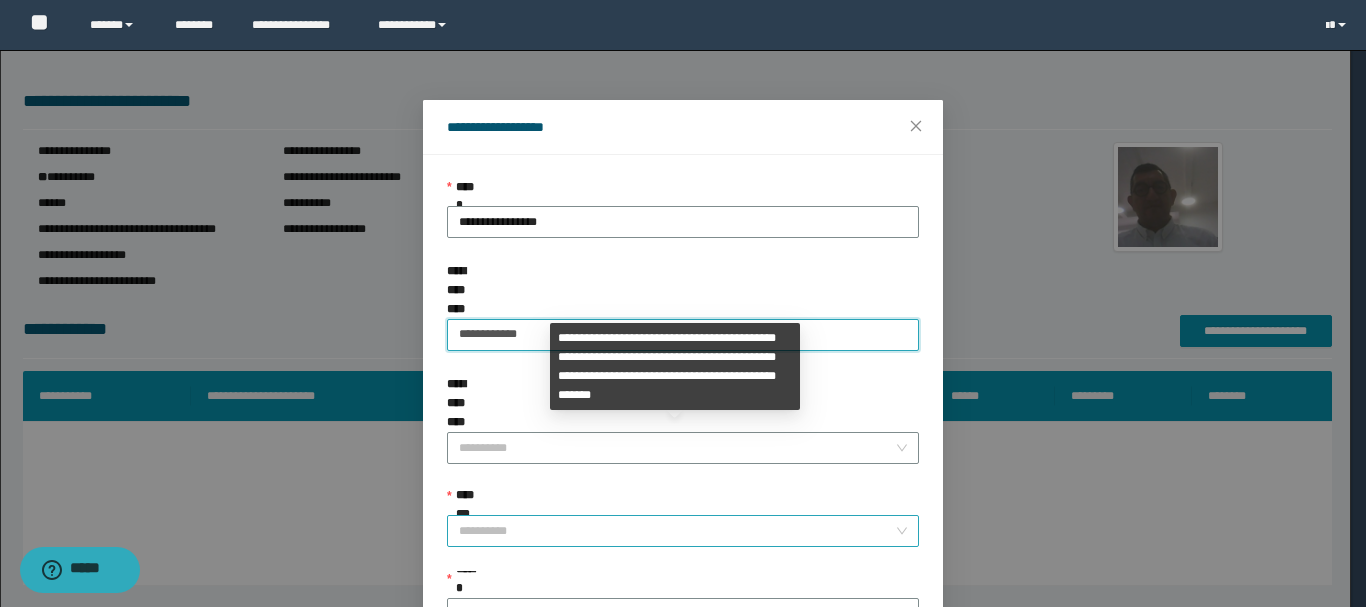 type on "**********" 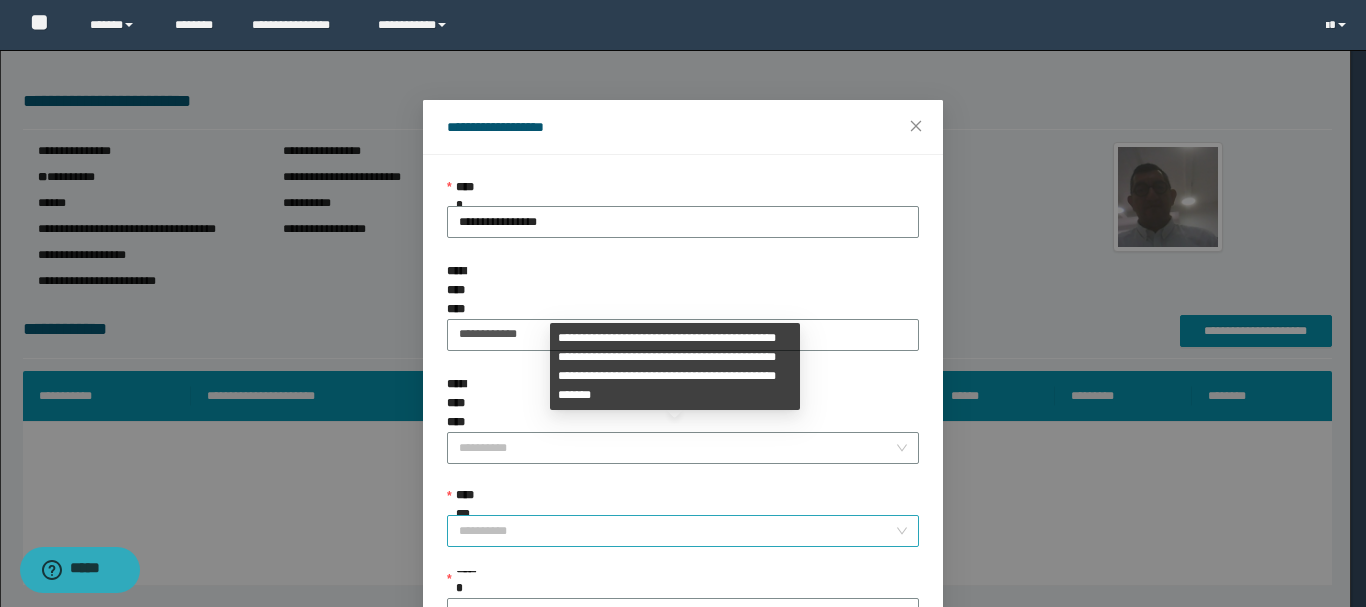 click on "**********" at bounding box center (677, 531) 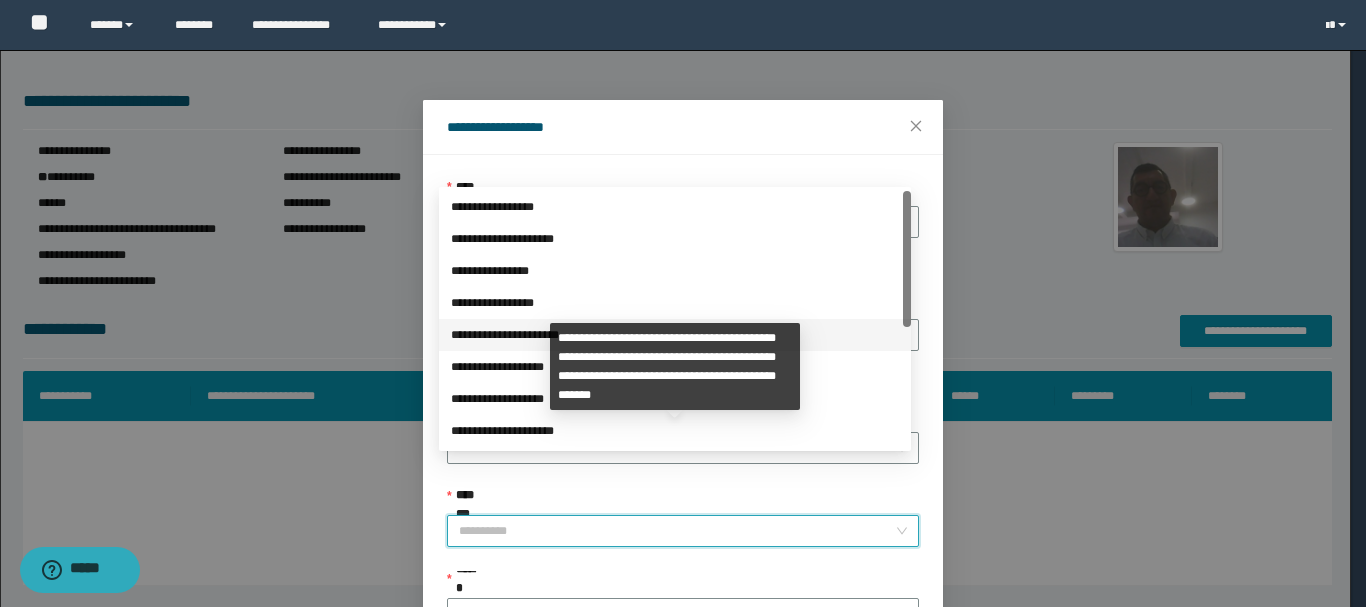 scroll, scrollTop: 200, scrollLeft: 0, axis: vertical 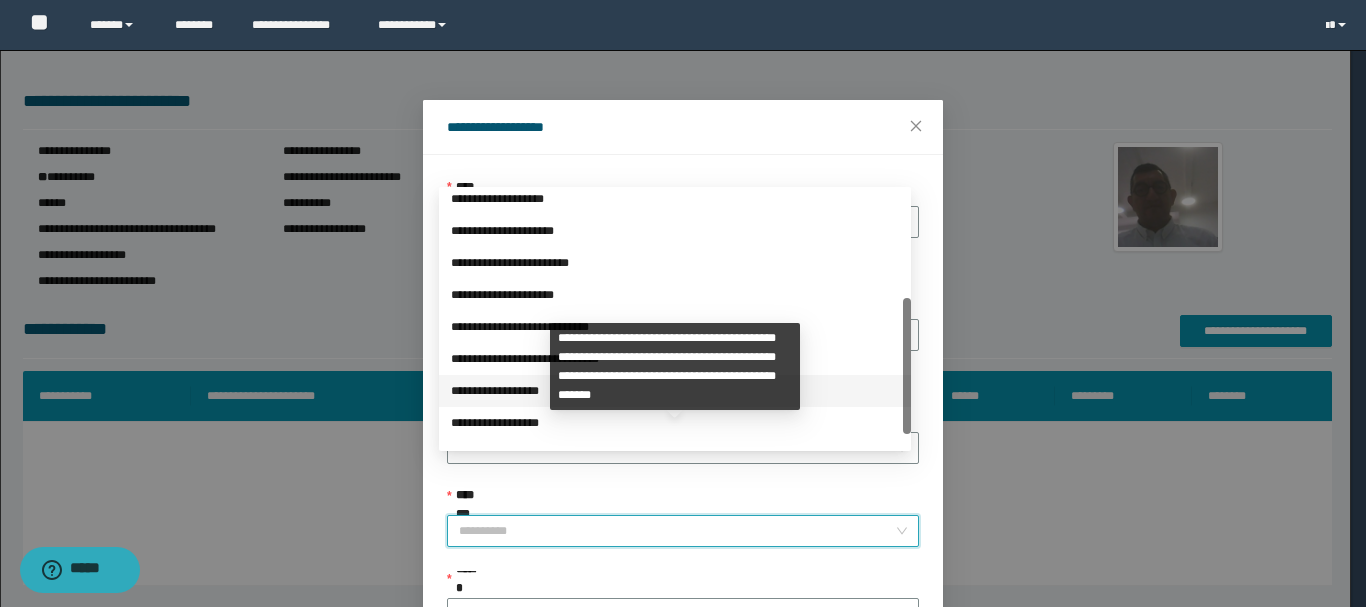 click on "**********" at bounding box center (675, 391) 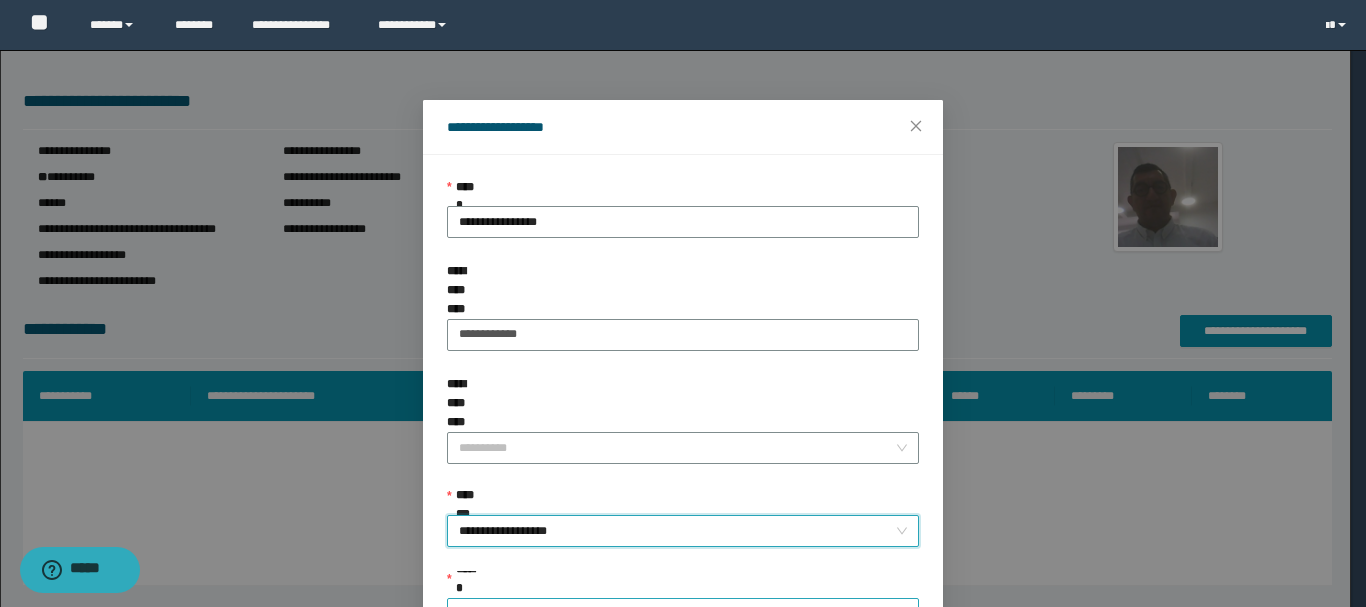 click on "******" at bounding box center [677, 614] 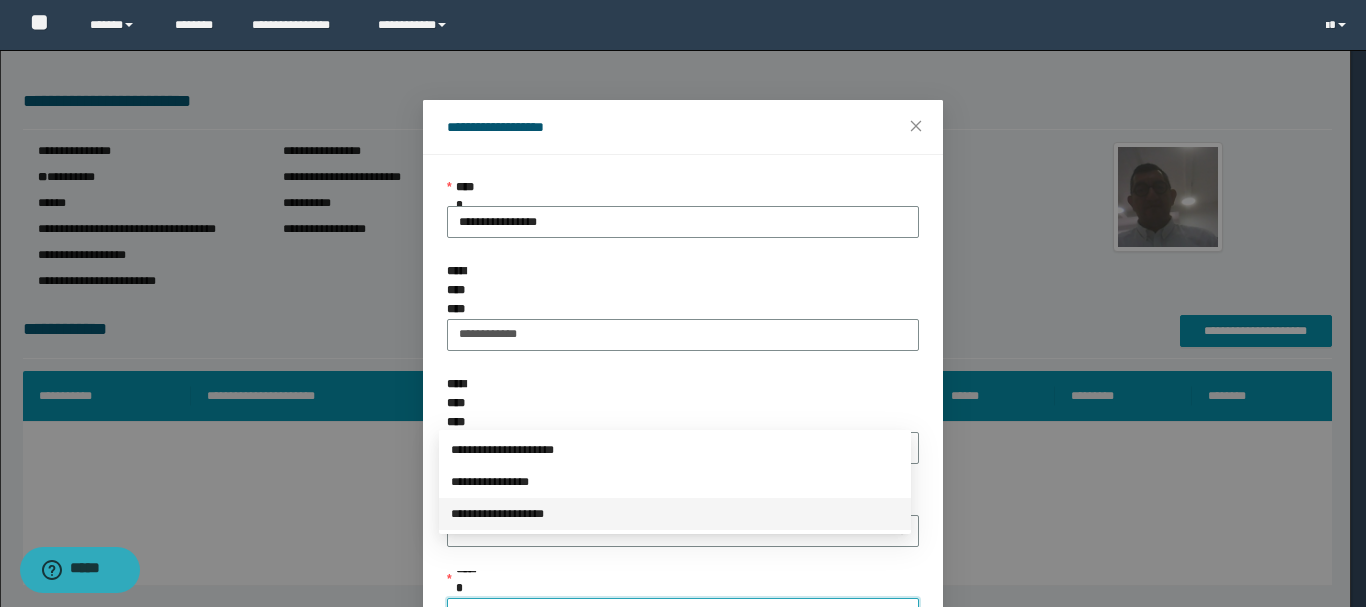 click on "**********" at bounding box center [675, 514] 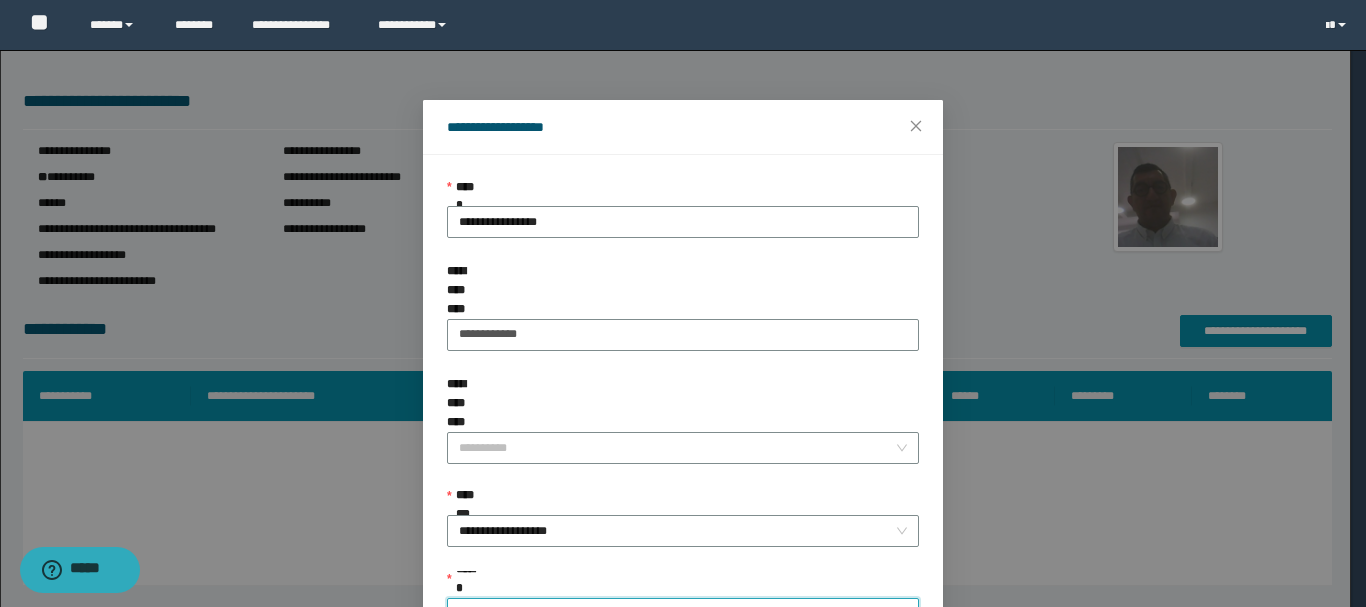 scroll, scrollTop: 145, scrollLeft: 0, axis: vertical 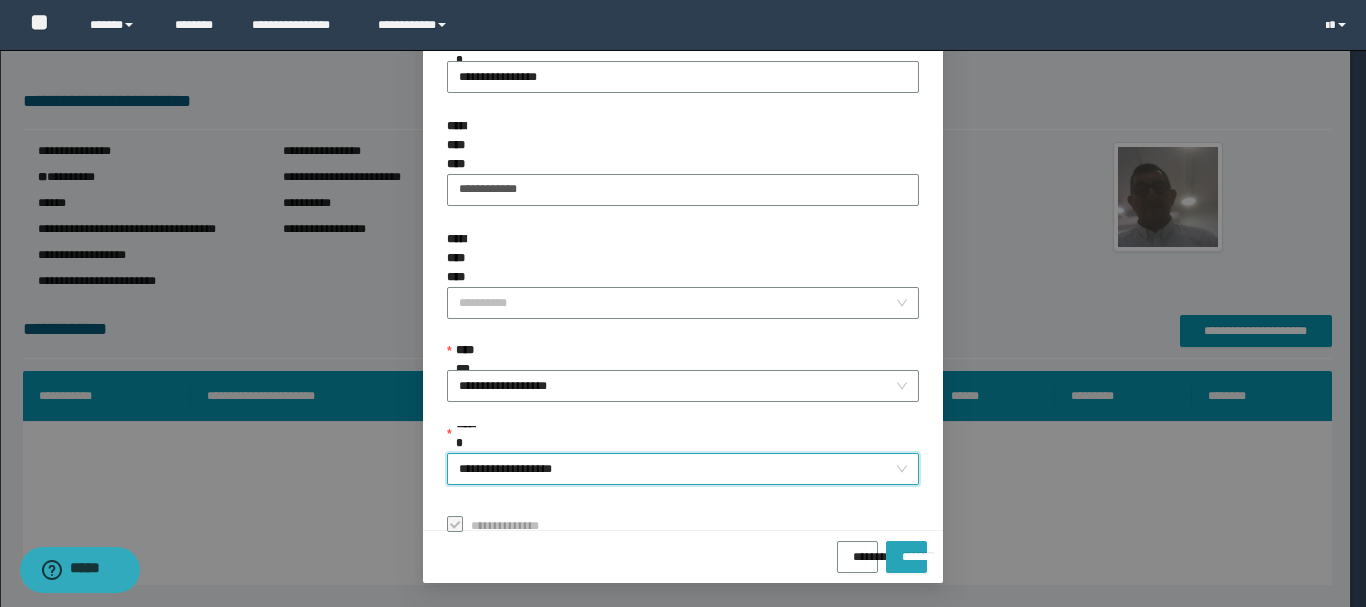 click on "*******" at bounding box center [906, 550] 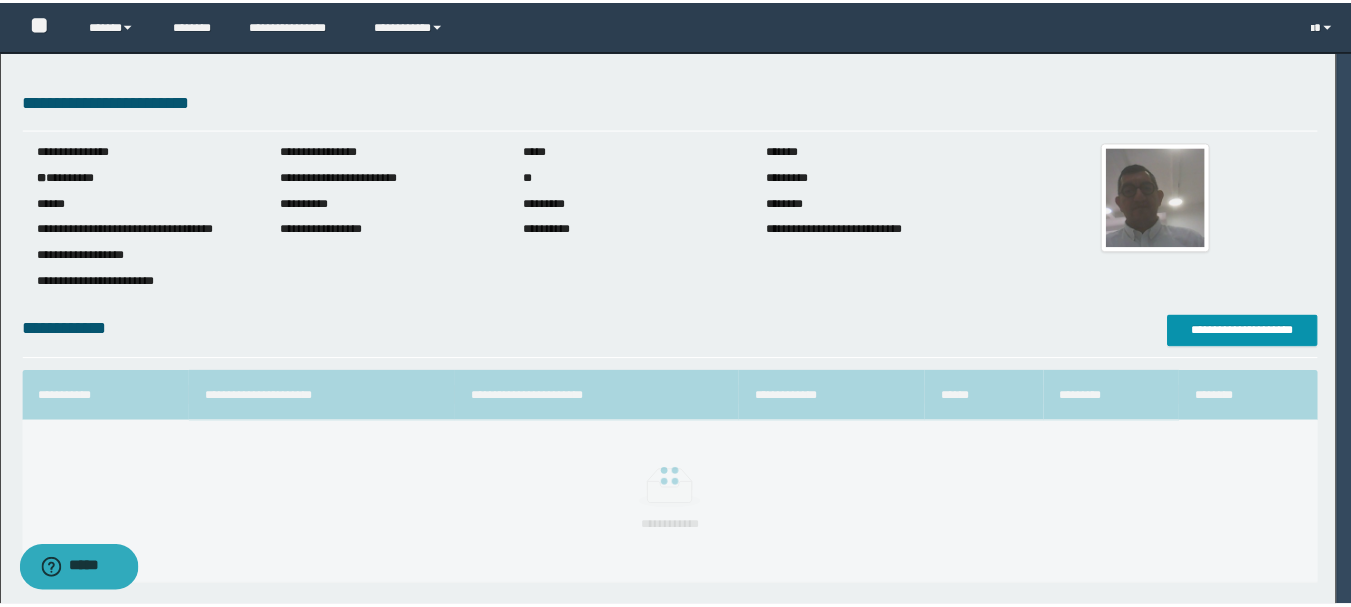scroll, scrollTop: 98, scrollLeft: 0, axis: vertical 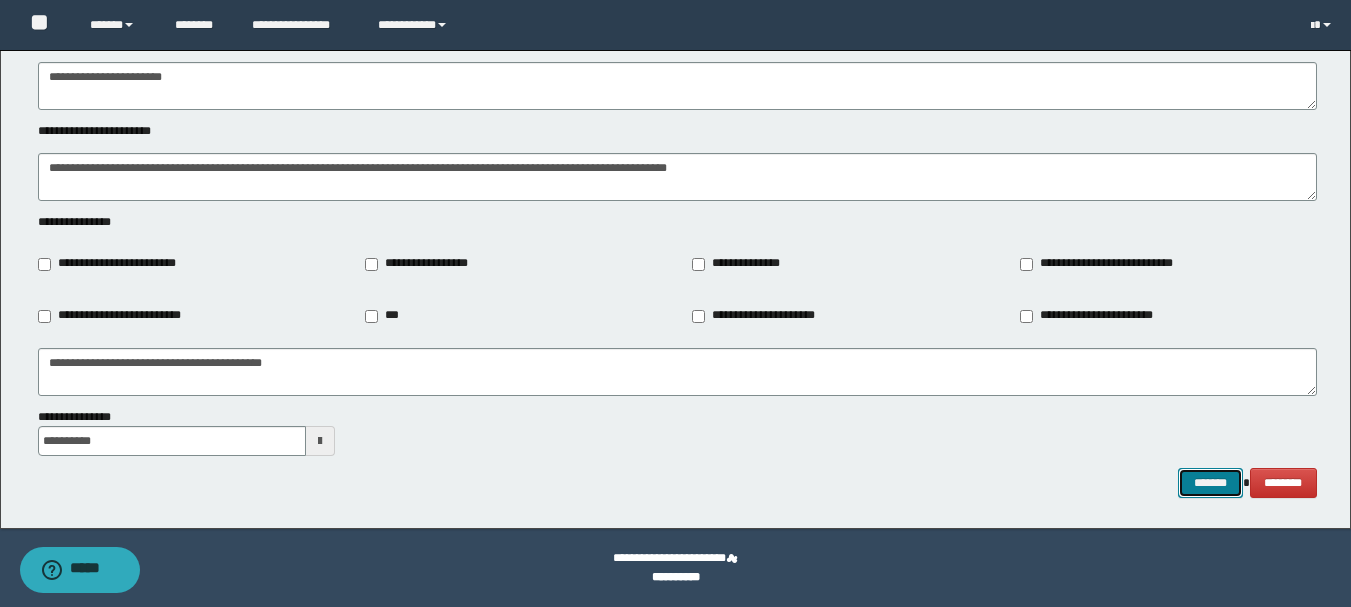 click on "*******" at bounding box center [1210, 483] 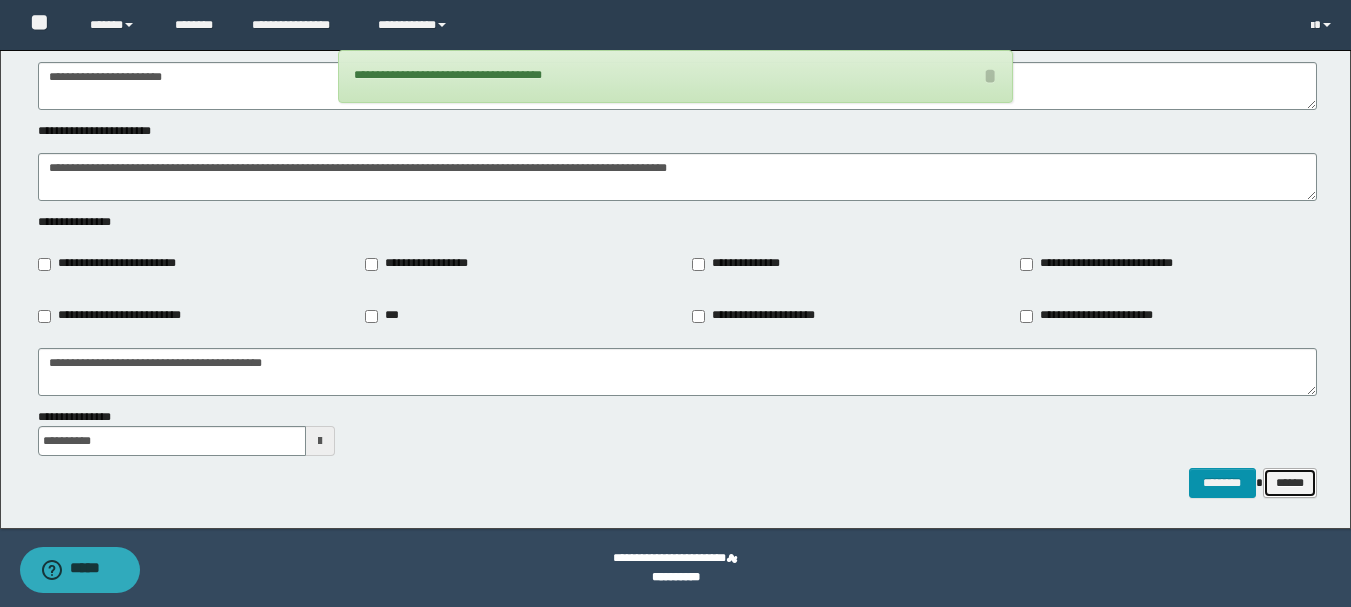click on "******" at bounding box center [1290, 483] 